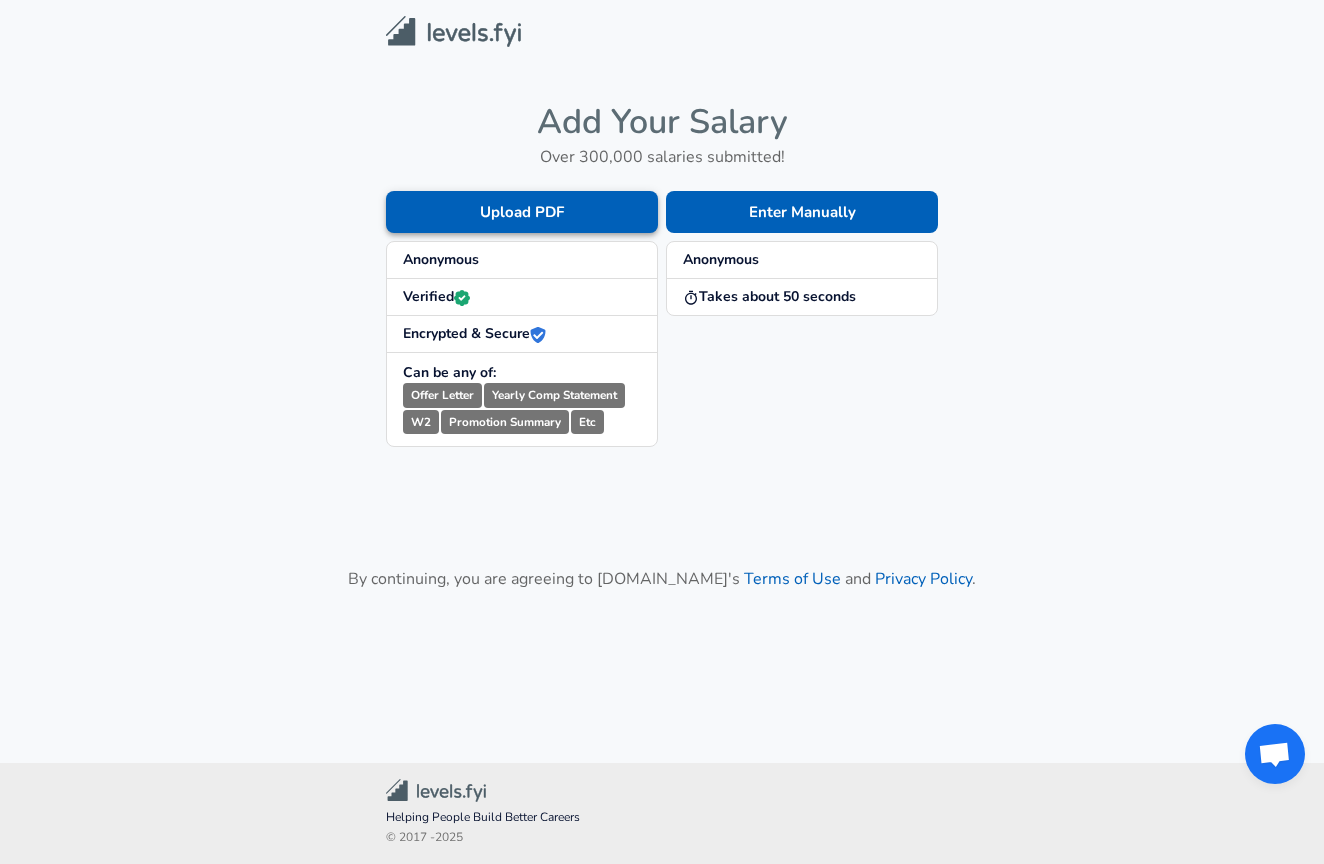 scroll, scrollTop: 0, scrollLeft: 0, axis: both 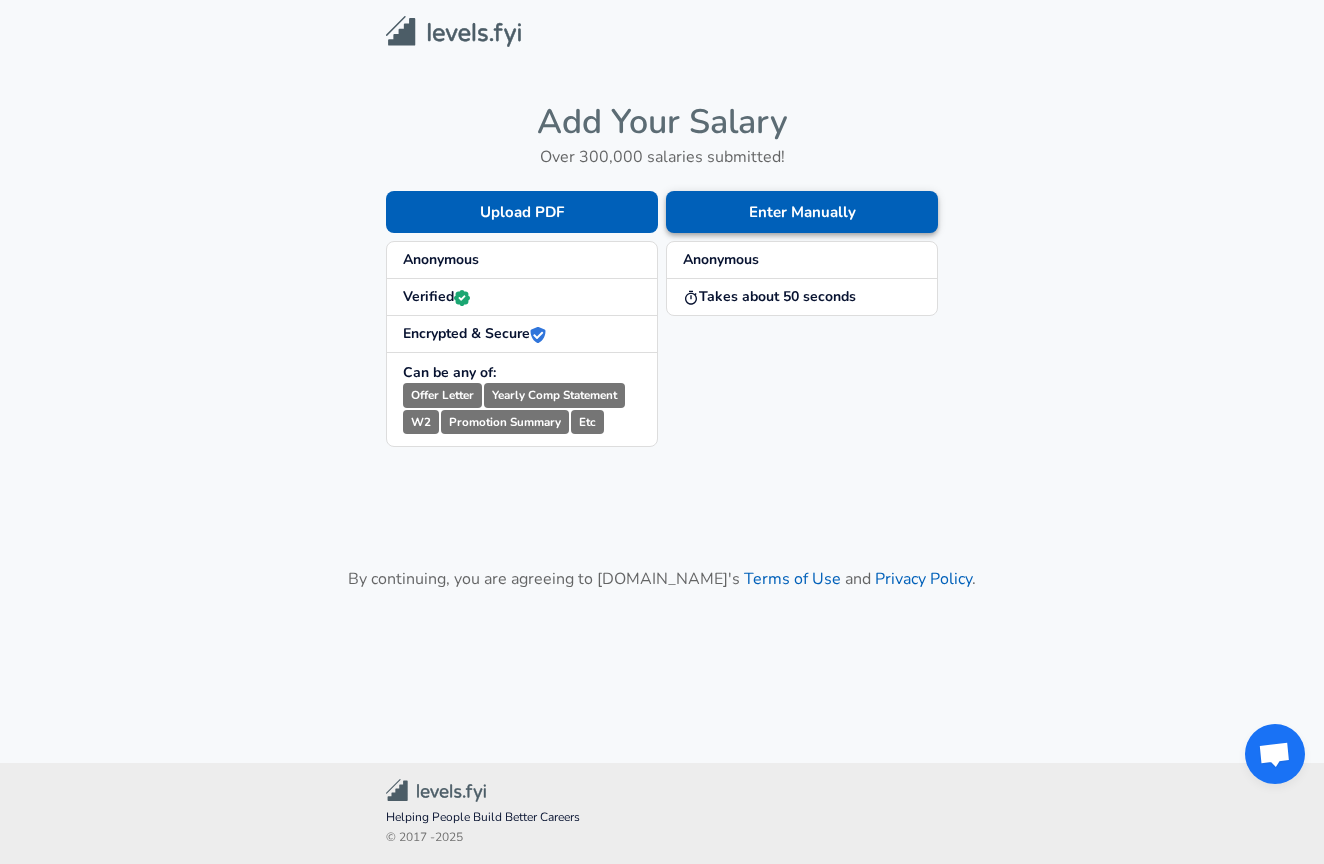 click on "Enter Manually" at bounding box center [802, 212] 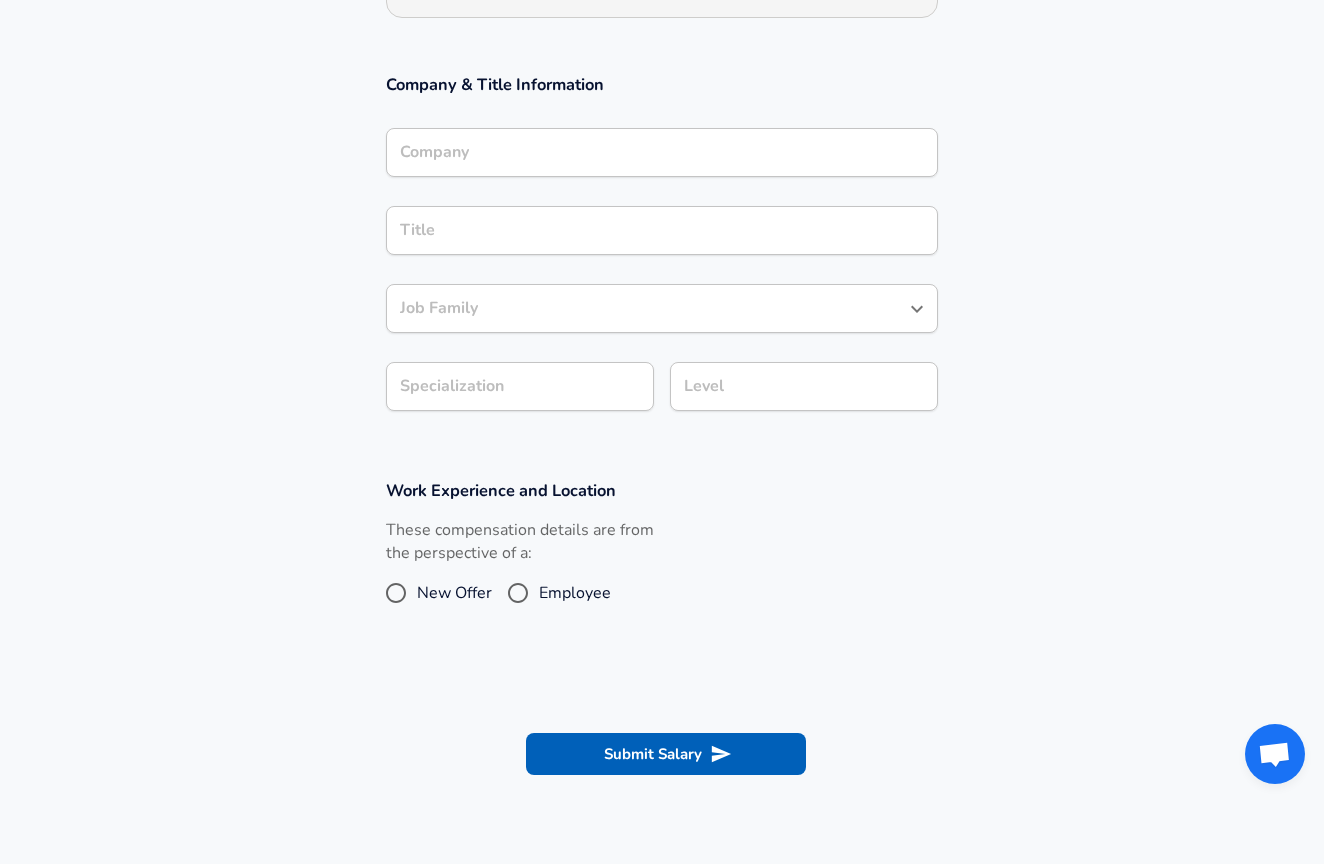 click on "Company" at bounding box center (662, 152) 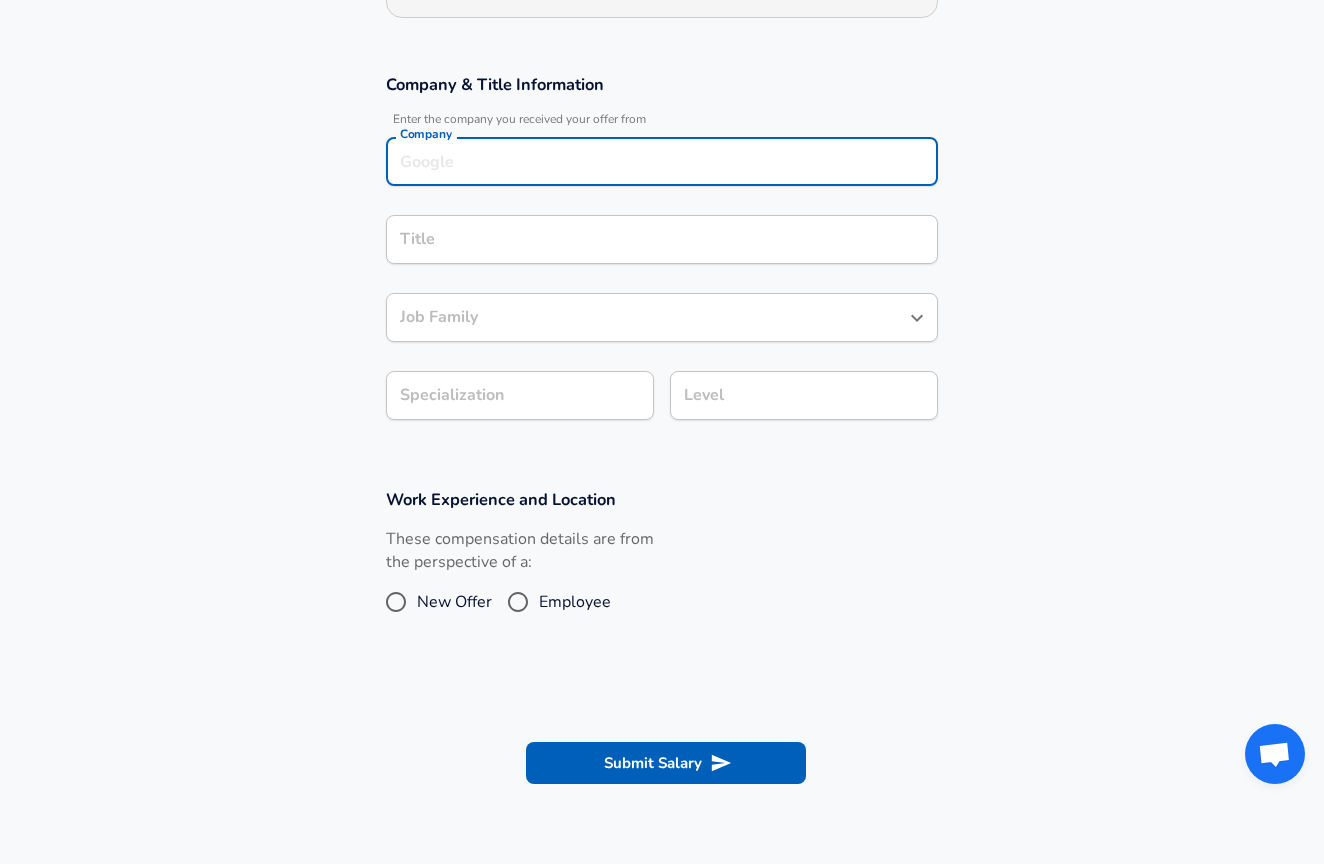 scroll, scrollTop: 326, scrollLeft: 0, axis: vertical 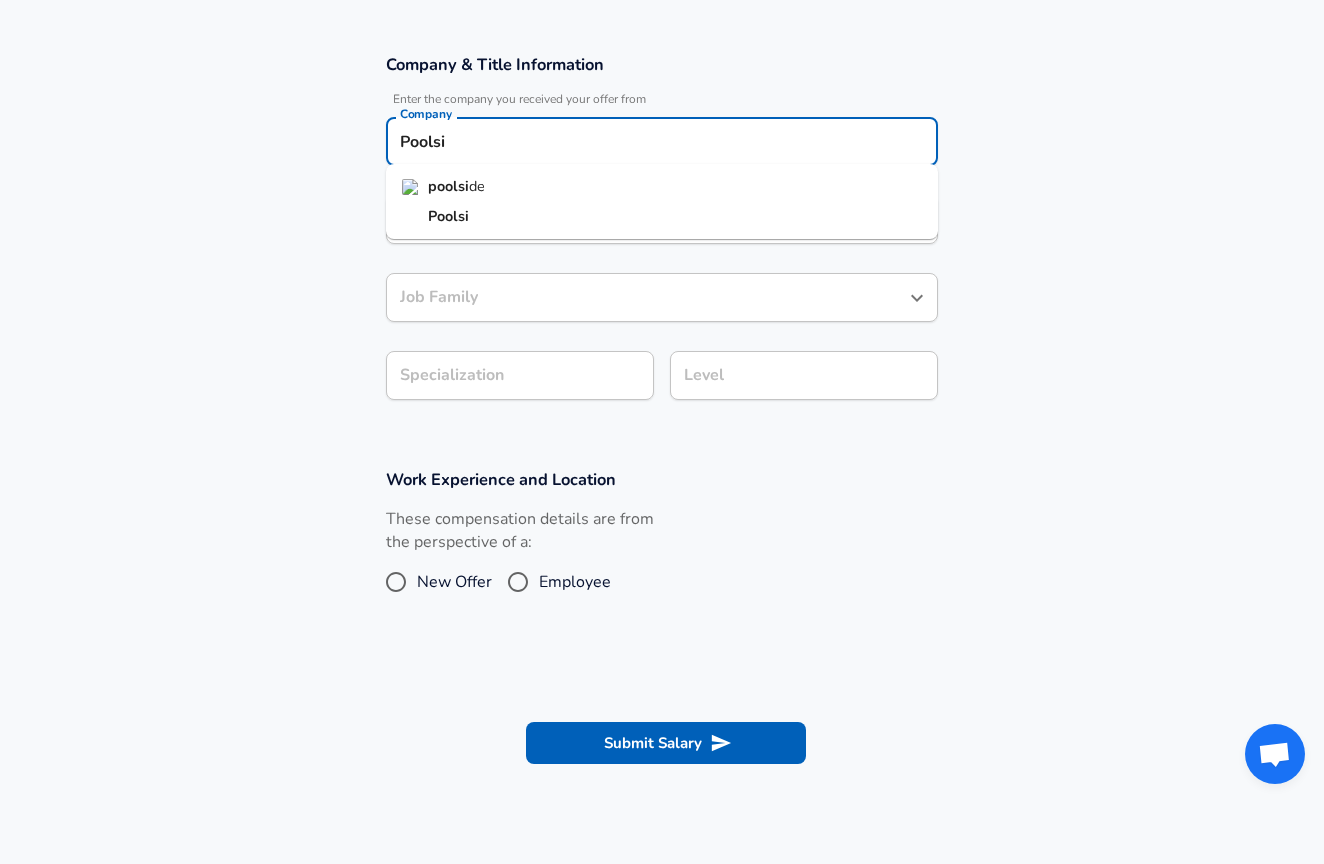 click on "poolsi" at bounding box center [448, 186] 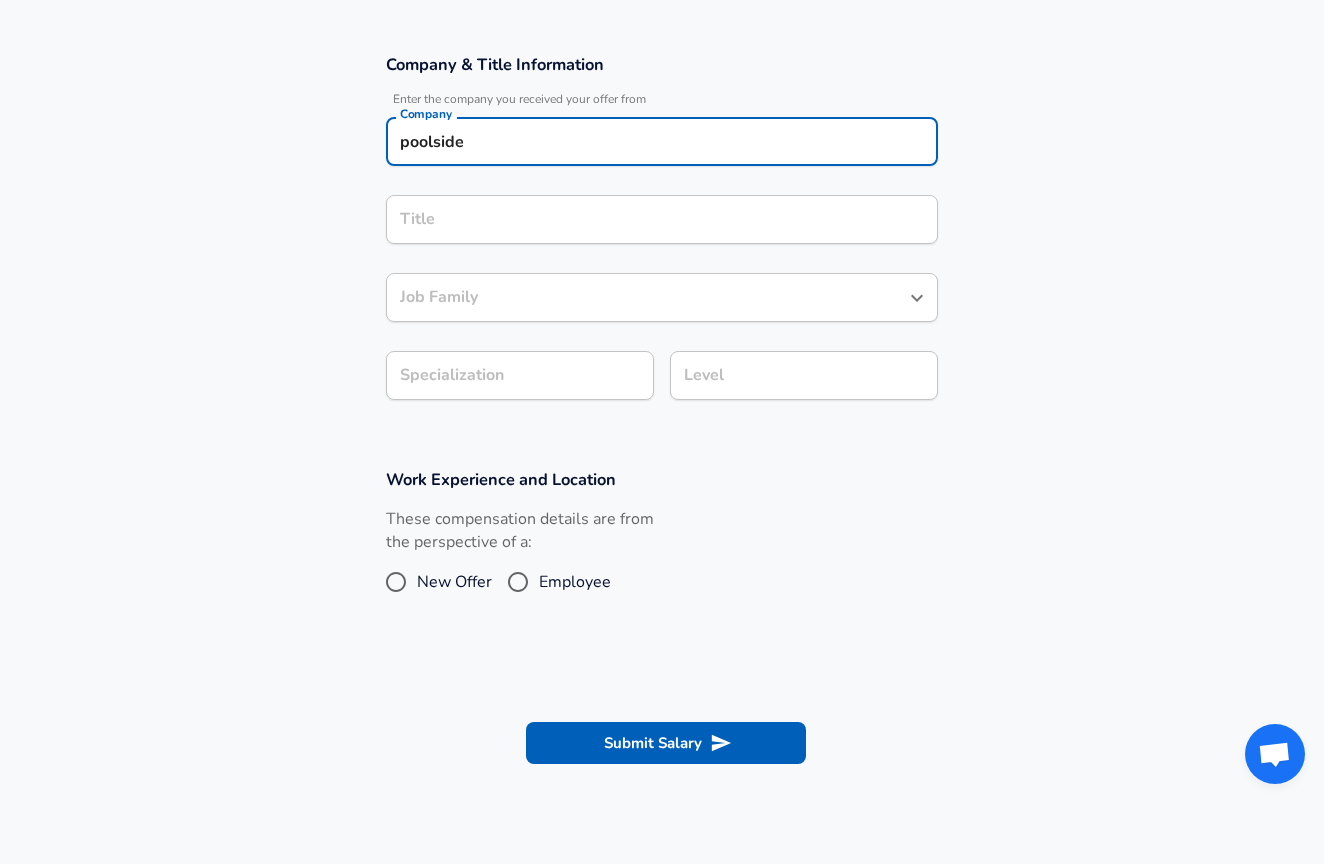 click on "Title" at bounding box center [662, 219] 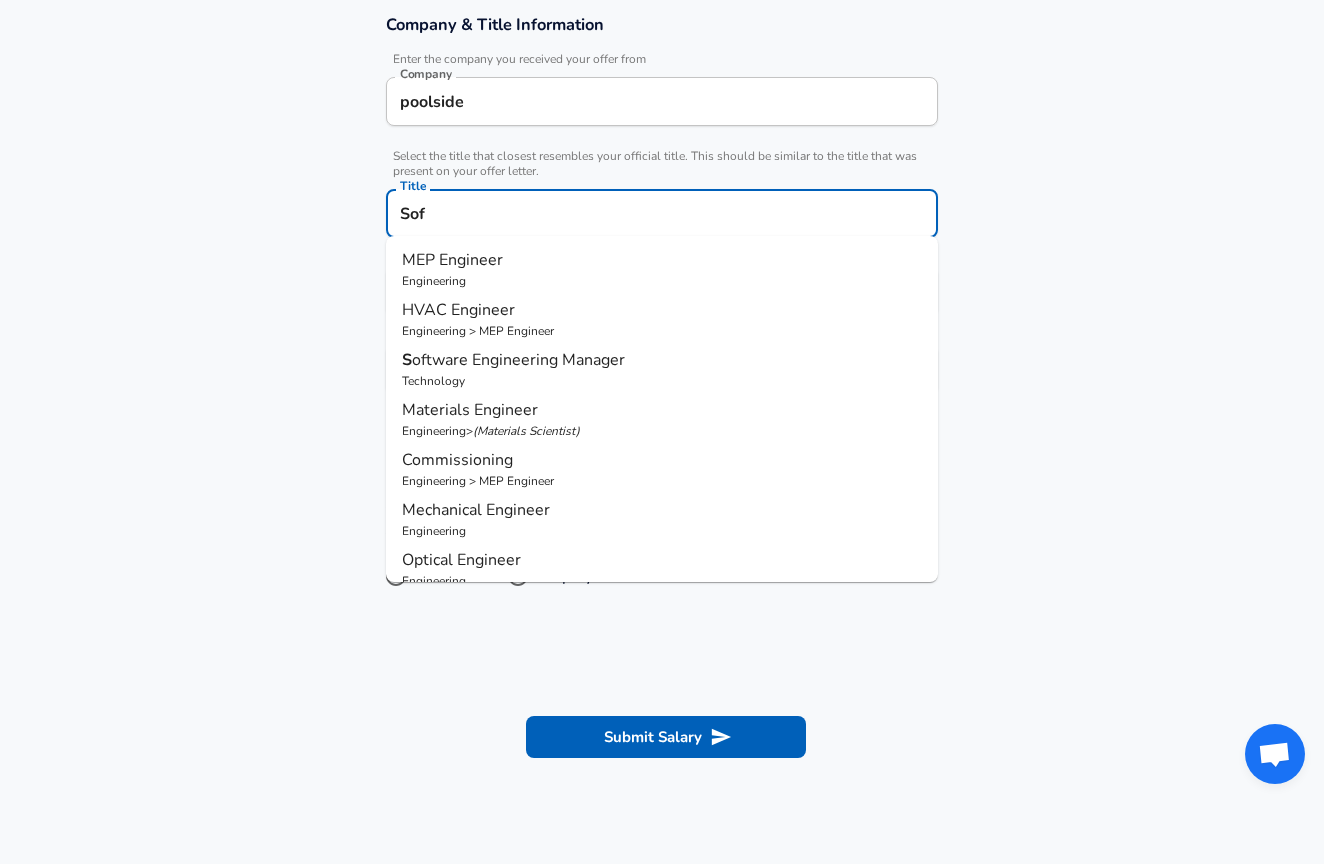 scroll, scrollTop: 0, scrollLeft: 0, axis: both 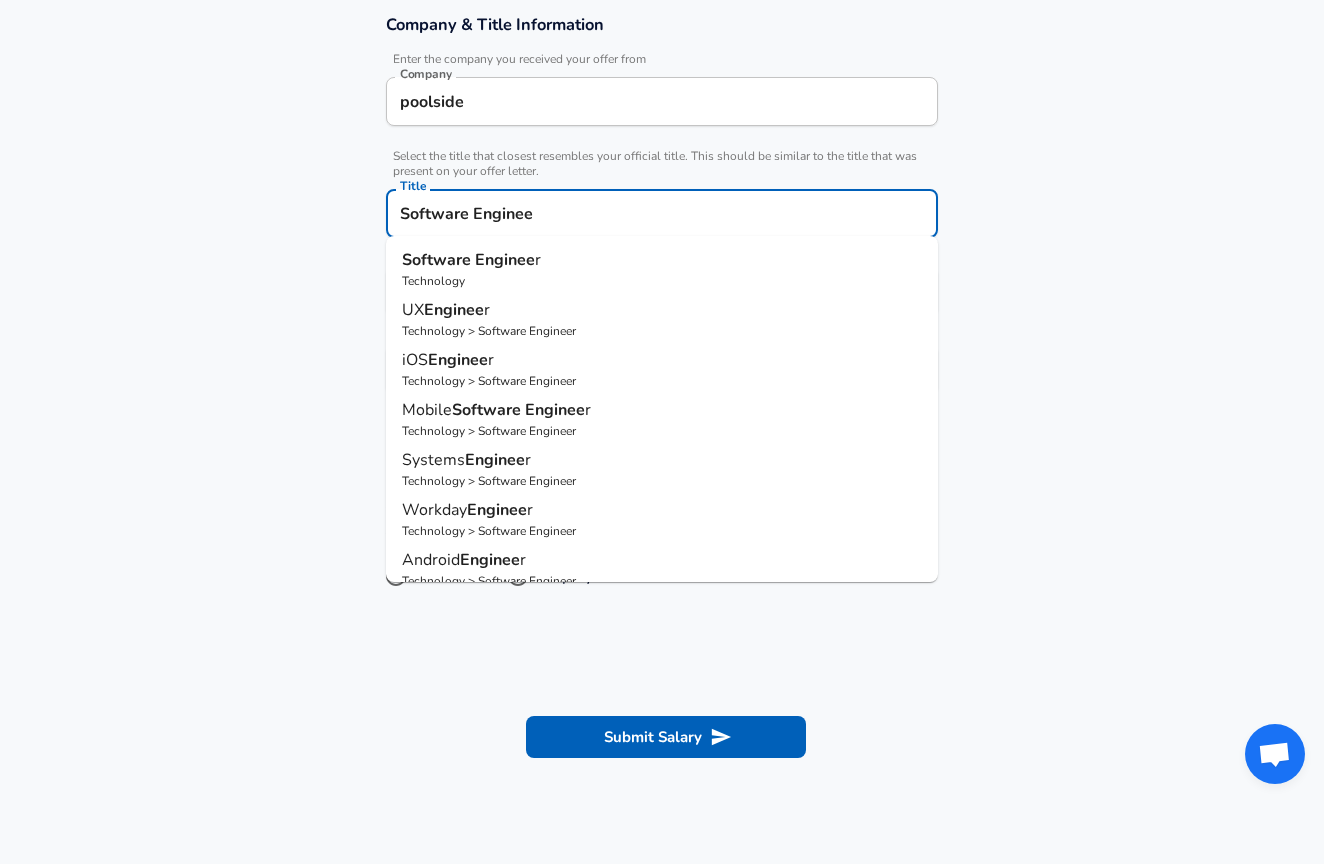 type on "Software Engineer" 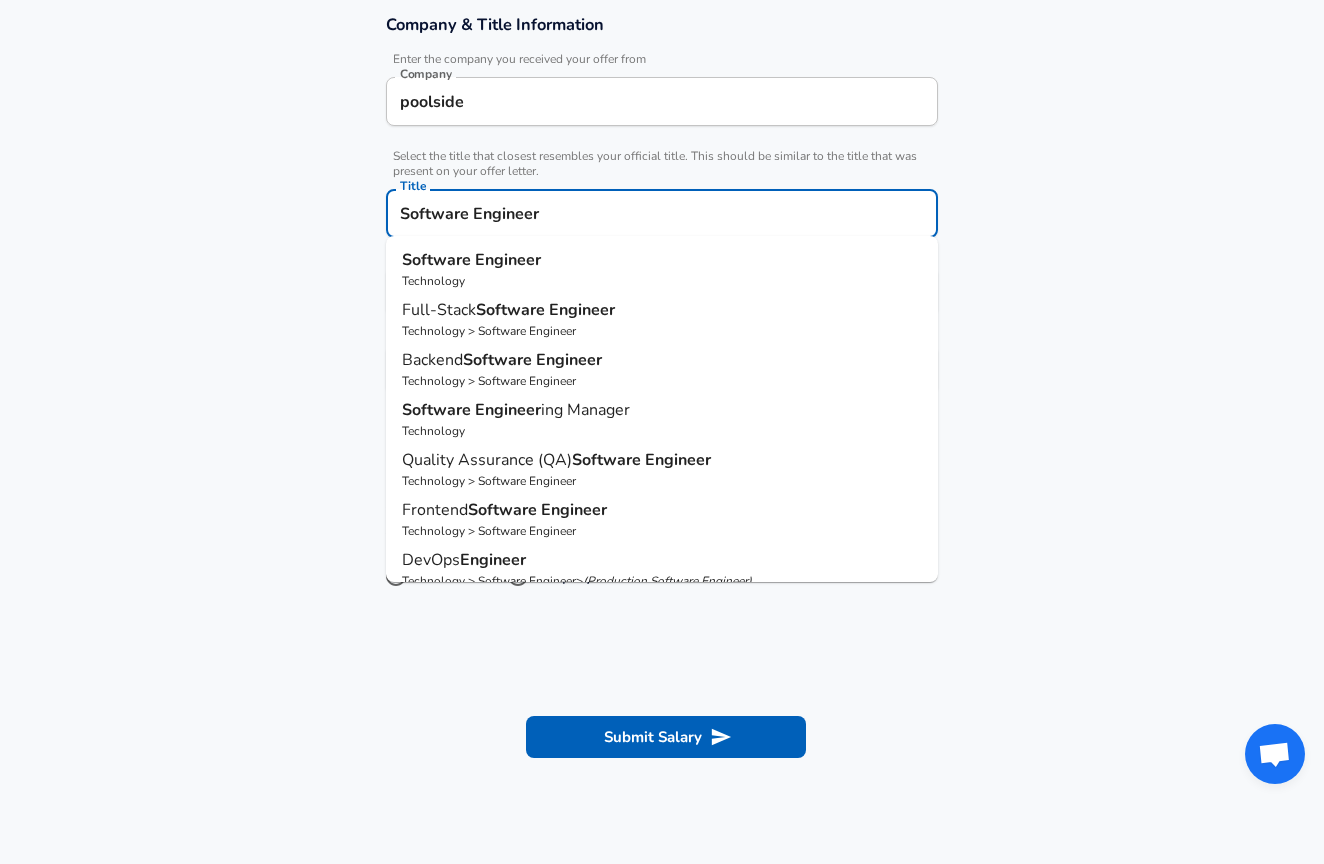 click on "Technology" at bounding box center (662, 281) 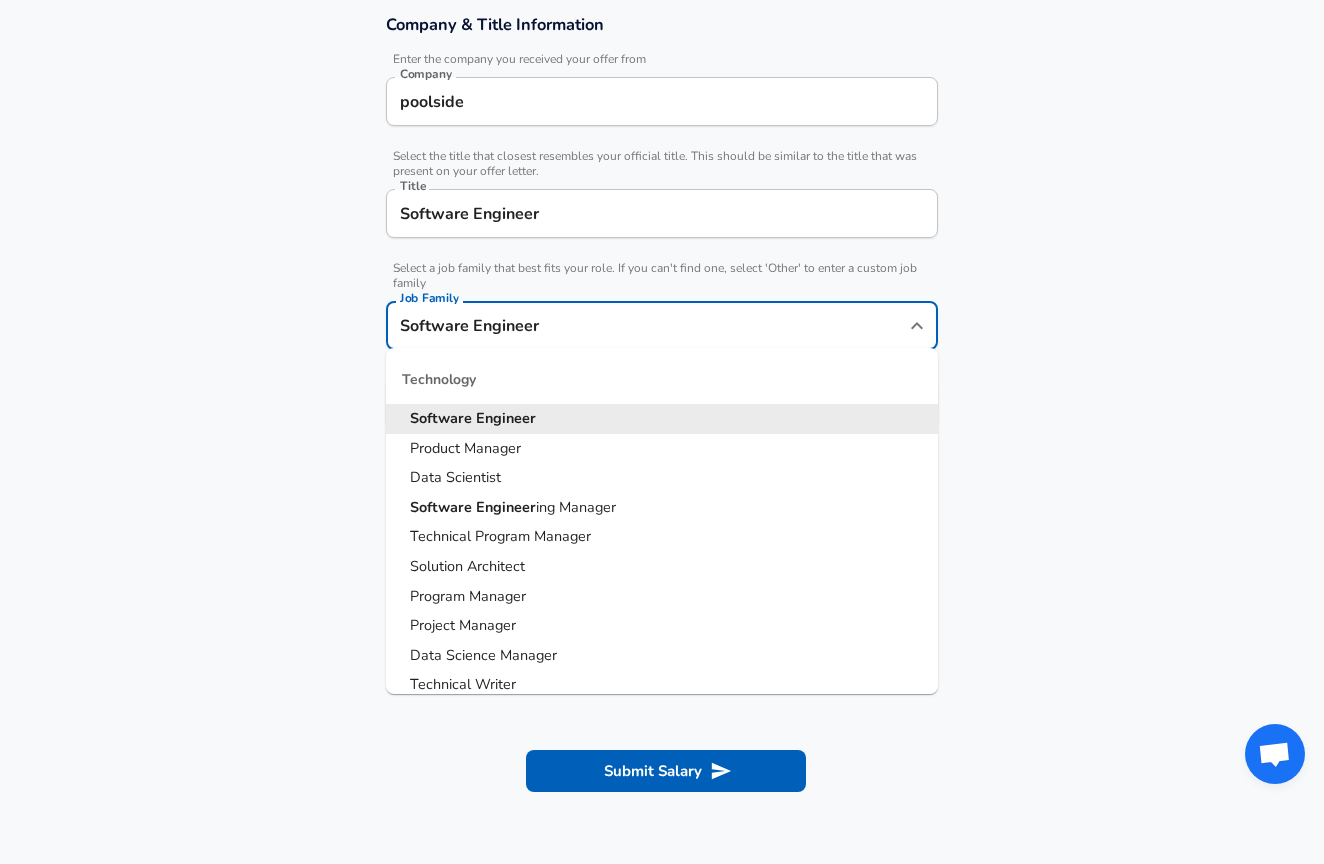 click on "Software Engineer" at bounding box center (647, 325) 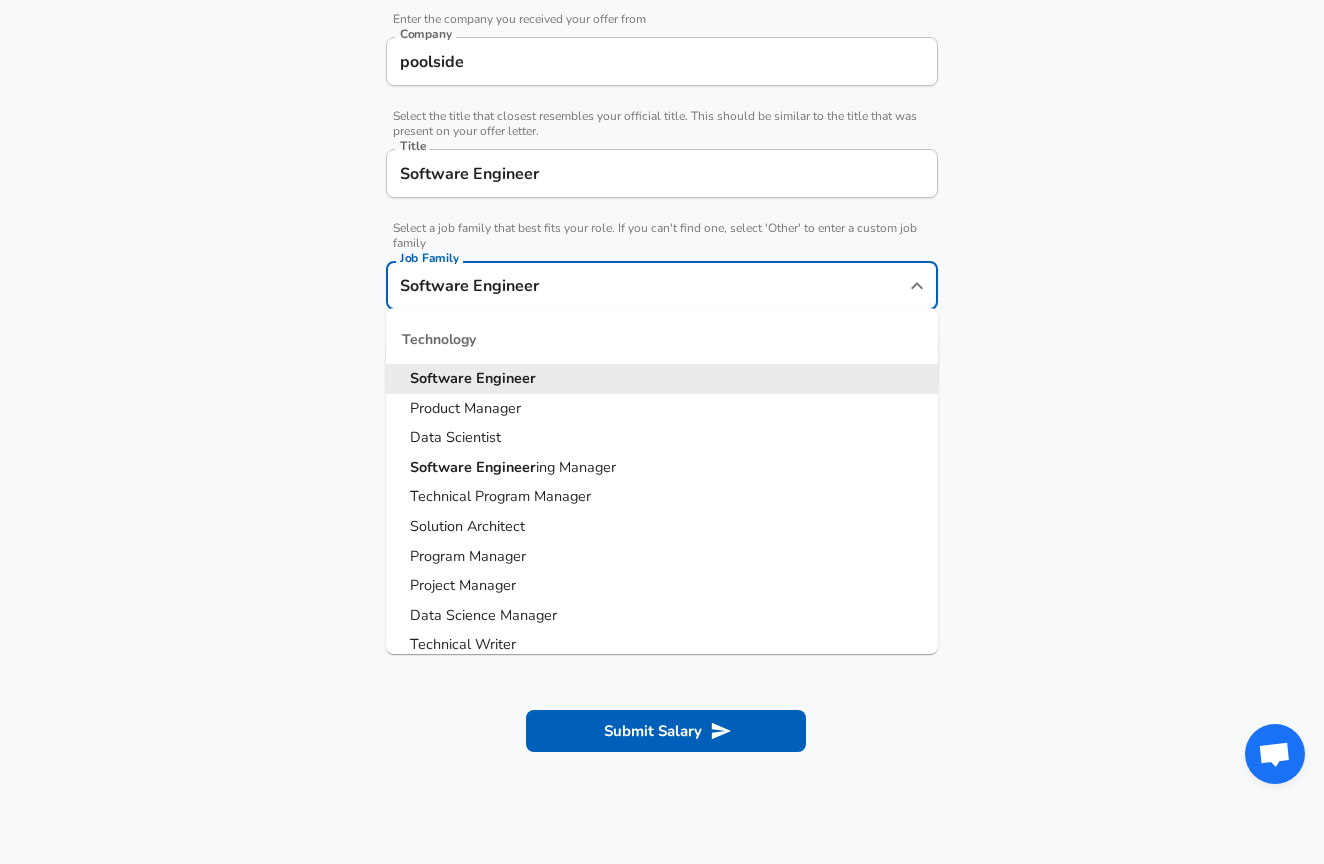 click on "Company & Title Information   Enter the company you received your offer from Company poolside Company   Select the title that closest resembles your official title. This should be similar to the title that was present on your offer letter. Title Software Engineer Title   Select a job family that best fits your role. If you can't find one, select 'Other' to enter a custom job family Job Family Software Engineer Job Family Technology Software     Engineer Product Manager Data Scientist Software     Engineer ing Manager Technical Program Manager Solution Architect Program Manager Project Manager Data Science Manager Technical Writer Engineering Biomedical  Engineer Civil  Engineer Hardware  Engineer Mechanical  Engineer Geological  Engineer Electrical  Engineer Controls  Engineer Chemical  Engineer Aerospace  Engineer Materials  Engineer Optical  Engineer MEP  Engineer Prompt  Engineer Business Management Consultant Business Development Sales Sales Legal Legal Sales Sales  Engineer Legal Regulatory Affairs Sales" at bounding box center (662, 191) 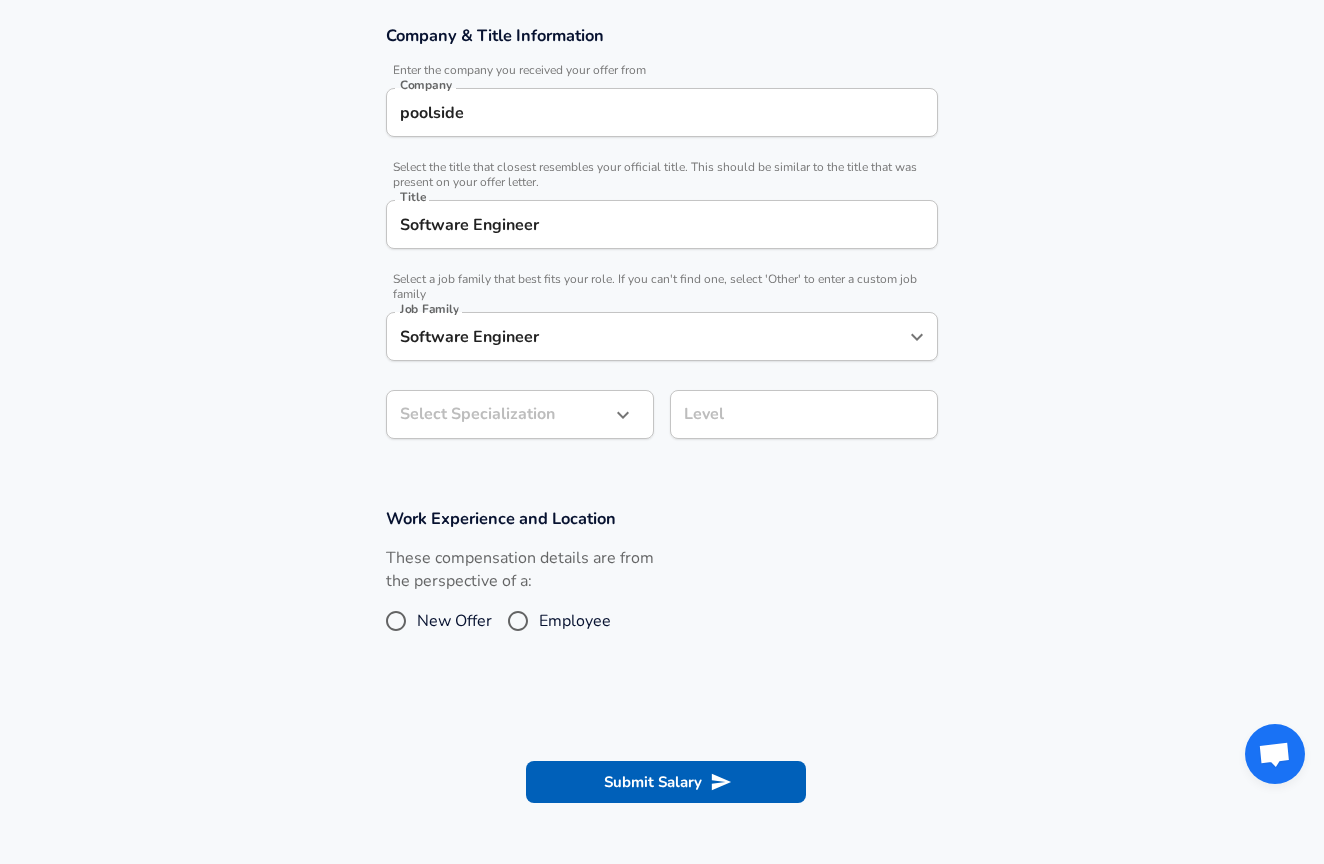 scroll, scrollTop: 351, scrollLeft: 0, axis: vertical 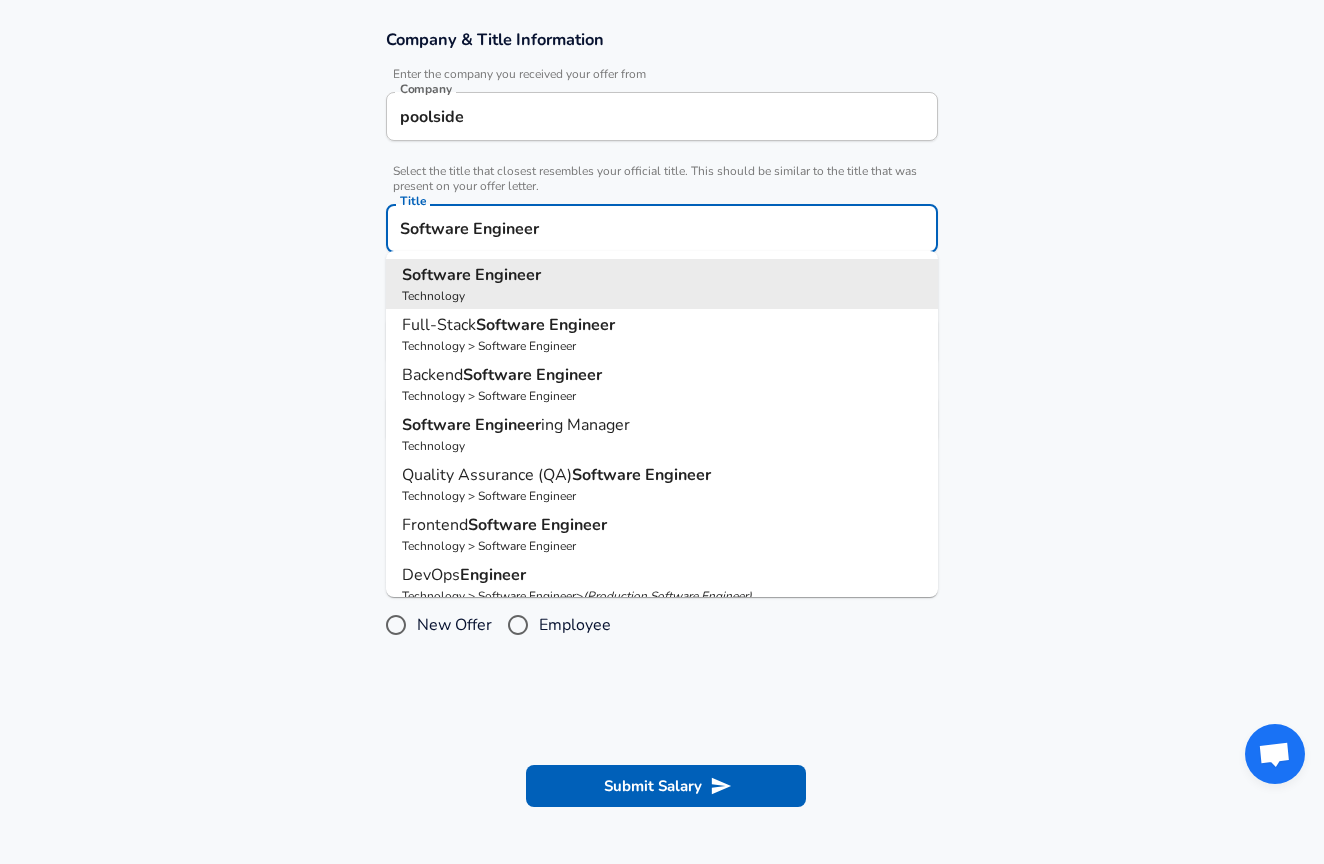 click on "Software Engineer" at bounding box center (662, 228) 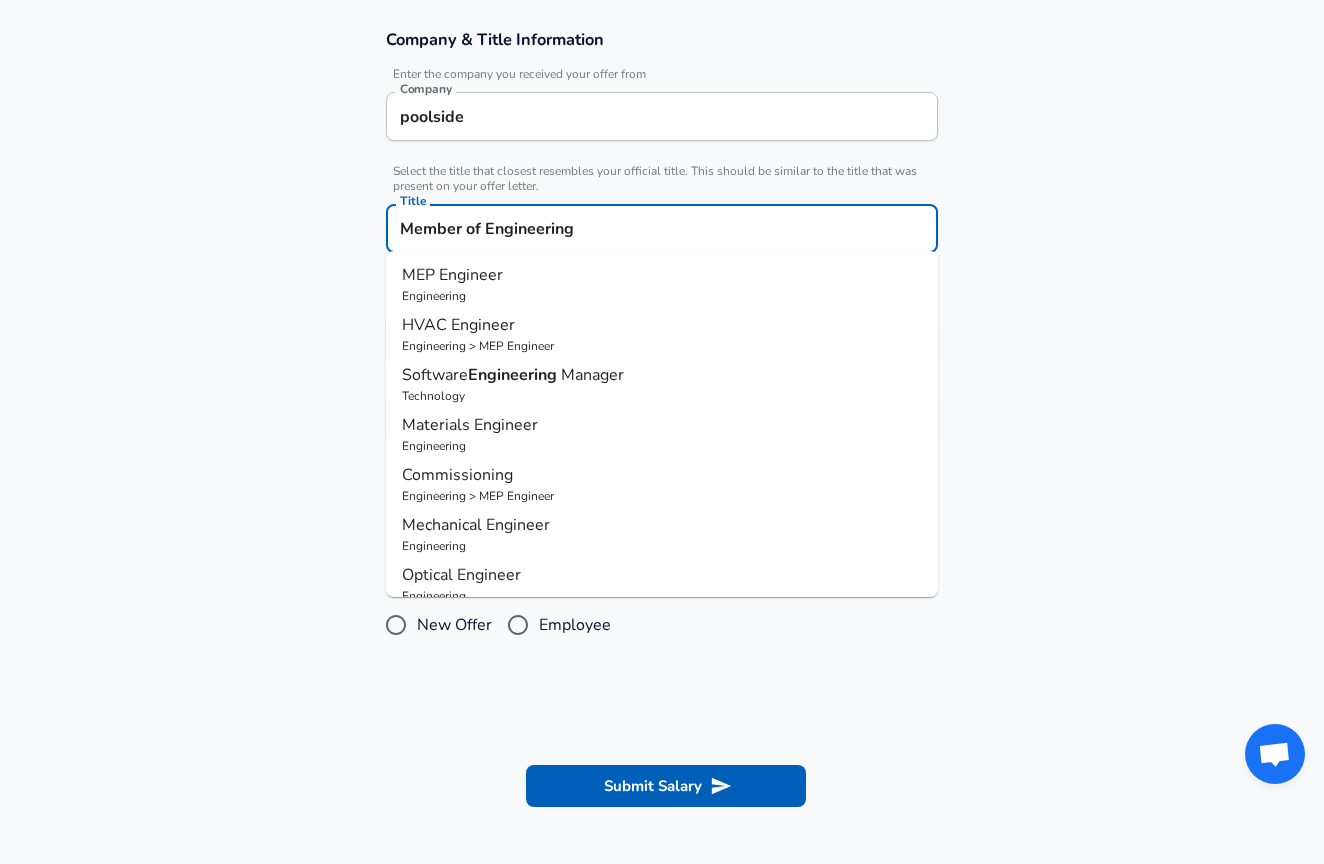 type on "Member of Engineering" 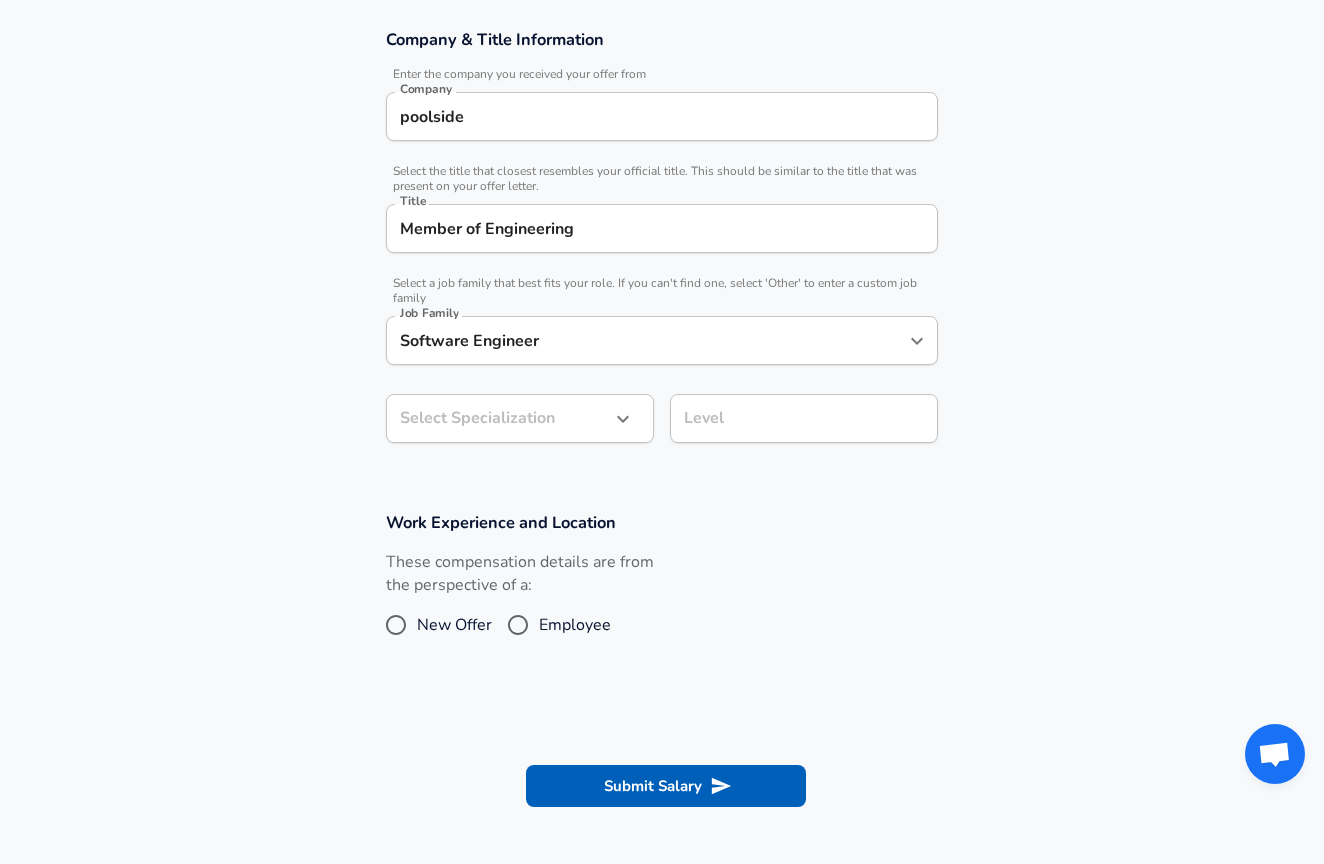 click on "We value your privacy We use cookies to enhance your browsing experience, serve personalized ads or content, and analyze our traffic. By clicking "Accept All", you consent to our use of cookies. Customize    Accept All   Customize Consent Preferences   We use cookies to help you navigate efficiently and perform certain functions. You will find detailed information about all cookies under each consent category below. The cookies that are categorized as "Necessary" are stored on your browser as they are essential for enabling the basic functionalities of the site. ...  Show more Necessary Always Active Necessary cookies are required to enable the basic features of this site, such as providing secure log-in or adjusting your consent preferences. These cookies do not store any personally identifiable data. Cookie _GRECAPTCHA Duration 5 months 27 days Description Google Recaptcha service sets this cookie to identify bots to protect the website against malicious spam attacks. Cookie __stripe_mid Duration 1 year MR" at bounding box center (662, 81) 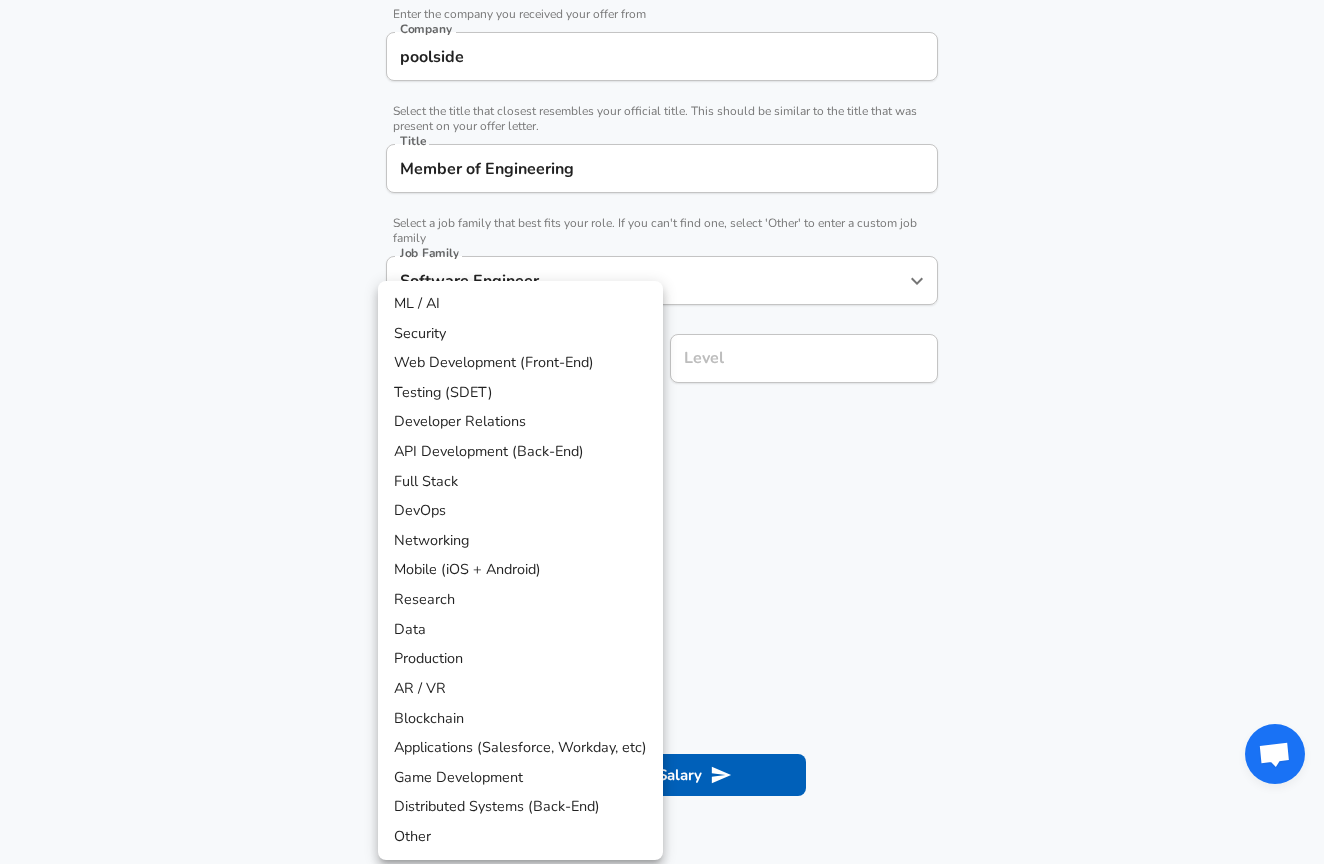 click on "ML / AI" at bounding box center [520, 304] 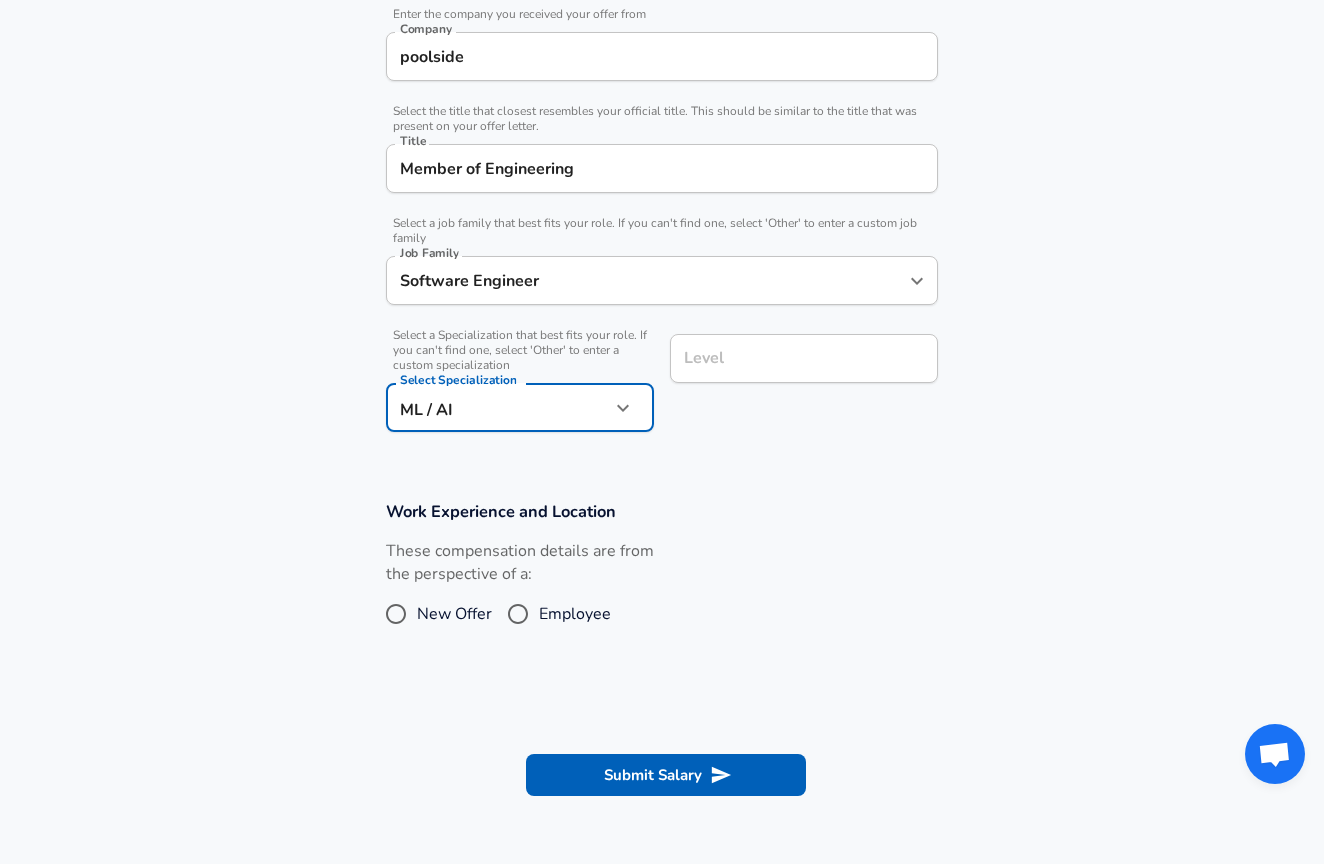 click on "Level" at bounding box center [804, 358] 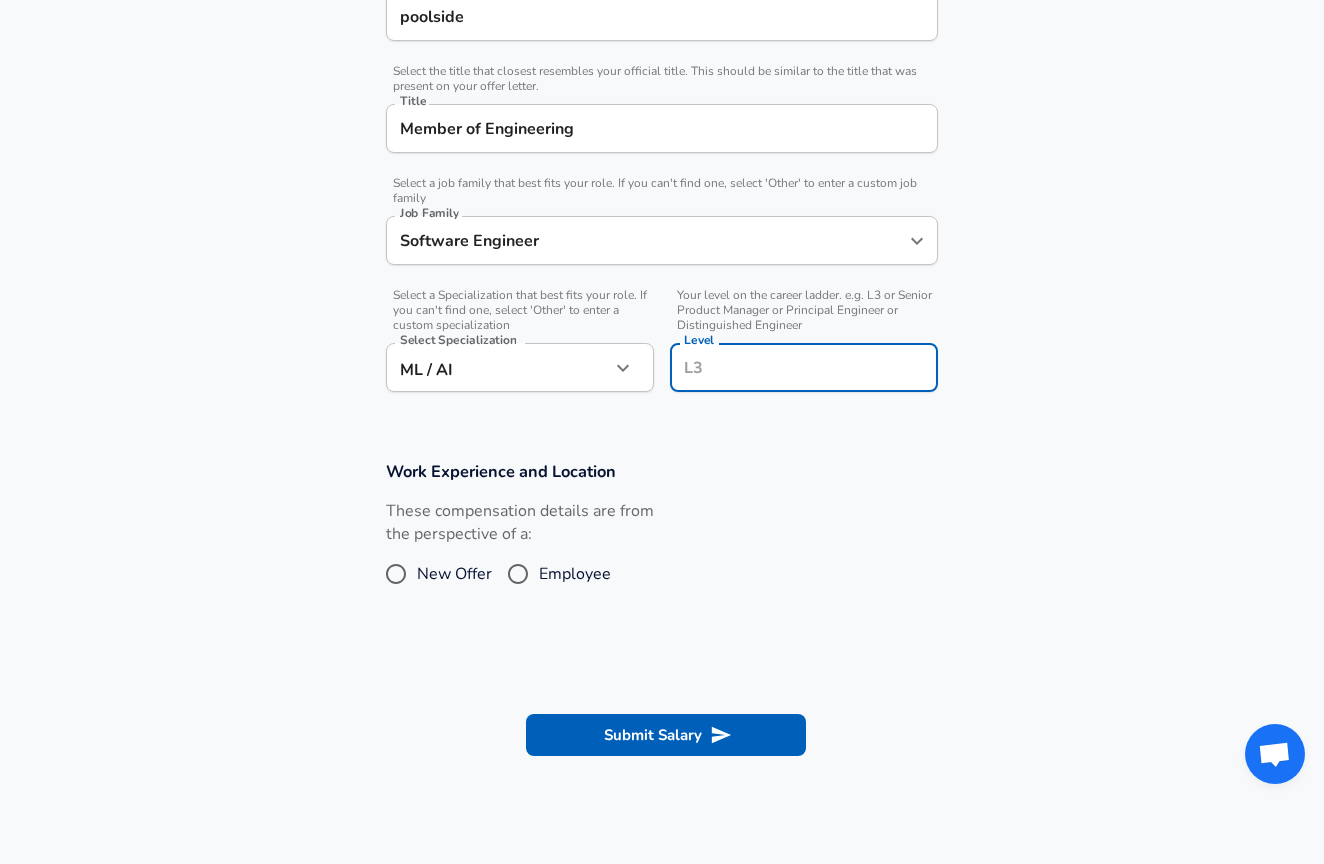 click on "Work Experience and Location These compensation details are from the perspective of a: New Offer Employee" at bounding box center [662, 537] 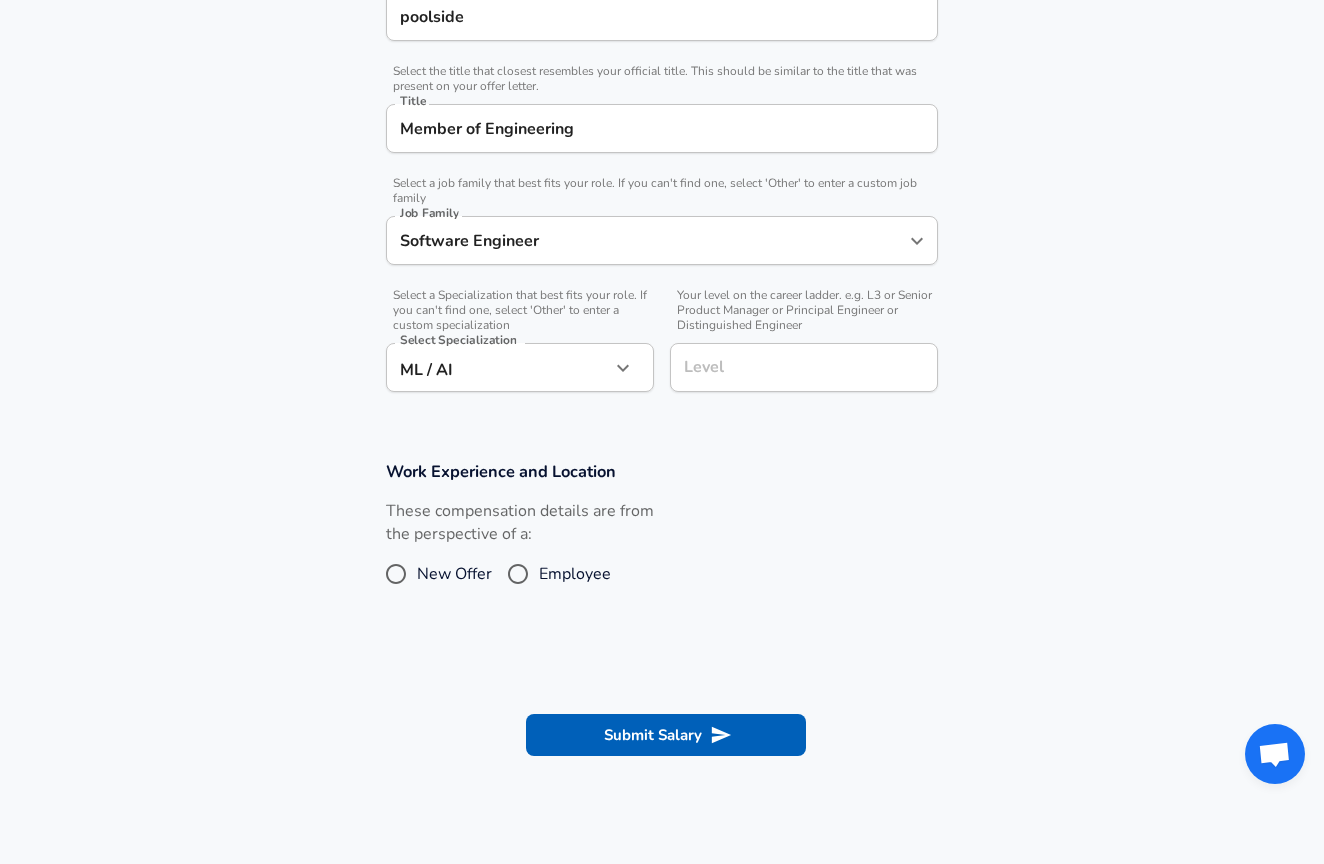click on "New Offer" at bounding box center [454, 574] 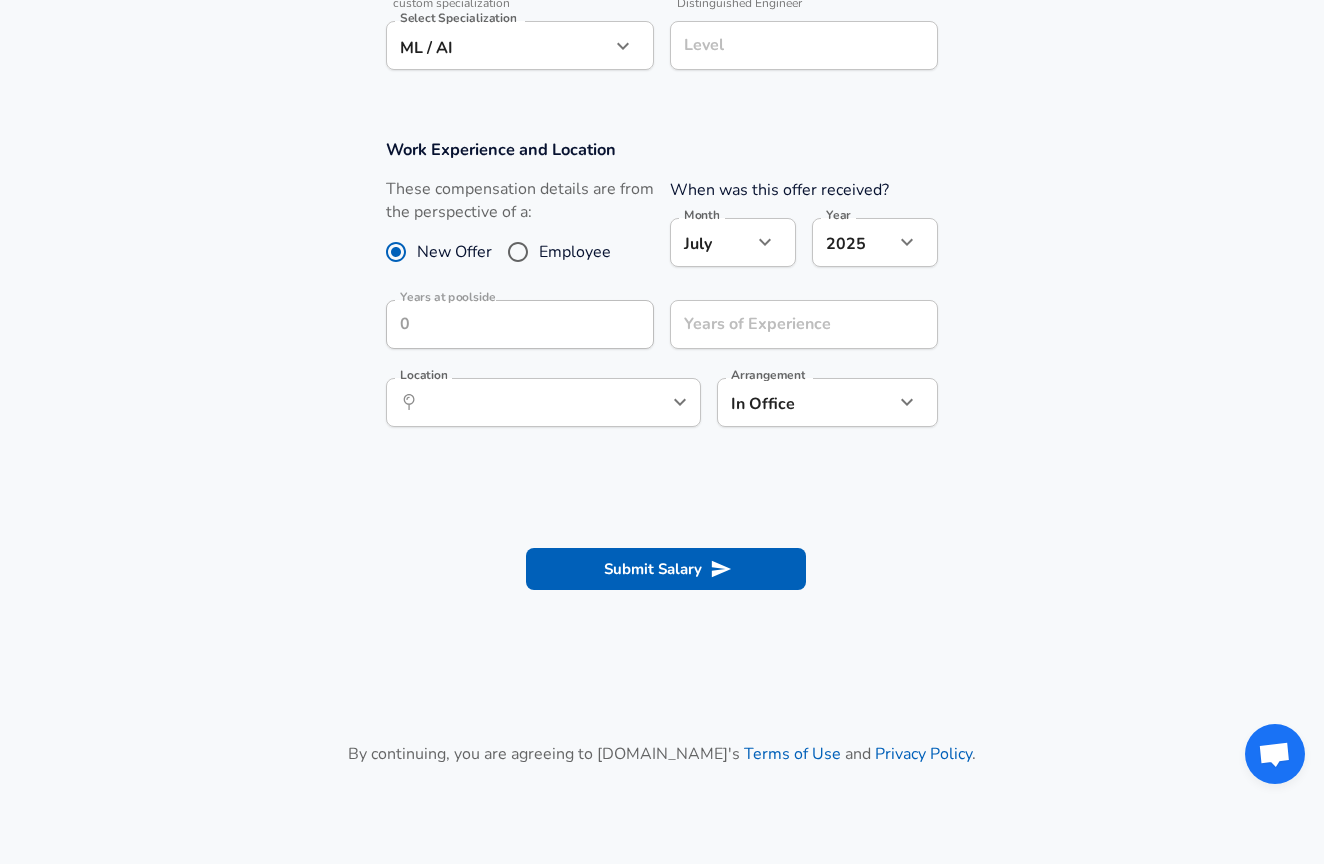 scroll, scrollTop: 763, scrollLeft: 0, axis: vertical 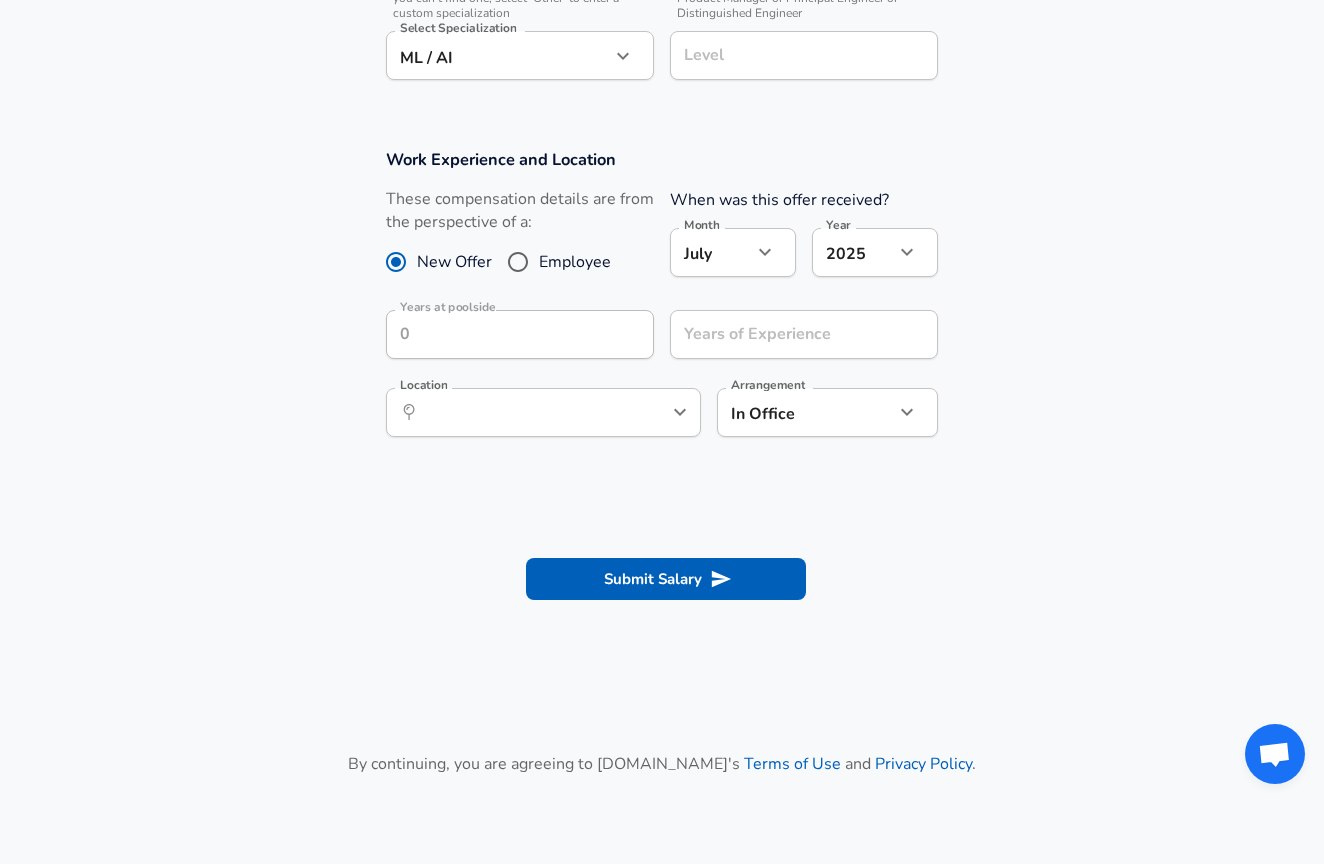 click on "We value your privacy We use cookies to enhance your browsing experience, serve personalized ads or content, and analyze our traffic. By clicking "Accept All", you consent to our use of cookies. Customize    Accept All   Customize Consent Preferences   We use cookies to help you navigate efficiently and perform certain functions. You will find detailed information about all cookies under each consent category below. The cookies that are categorized as "Necessary" are stored on your browser as they are essential for enabling the basic functionalities of the site. ...  Show more Necessary Always Active Necessary cookies are required to enable the basic features of this site, such as providing secure log-in or adjusting your consent preferences. These cookies do not store any personally identifiable data. Cookie _GRECAPTCHA Duration 5 months 27 days Description Google Recaptcha service sets this cookie to identify bots to protect the website against malicious spam attacks. Cookie __stripe_mid Duration 1 year MR" at bounding box center (662, -331) 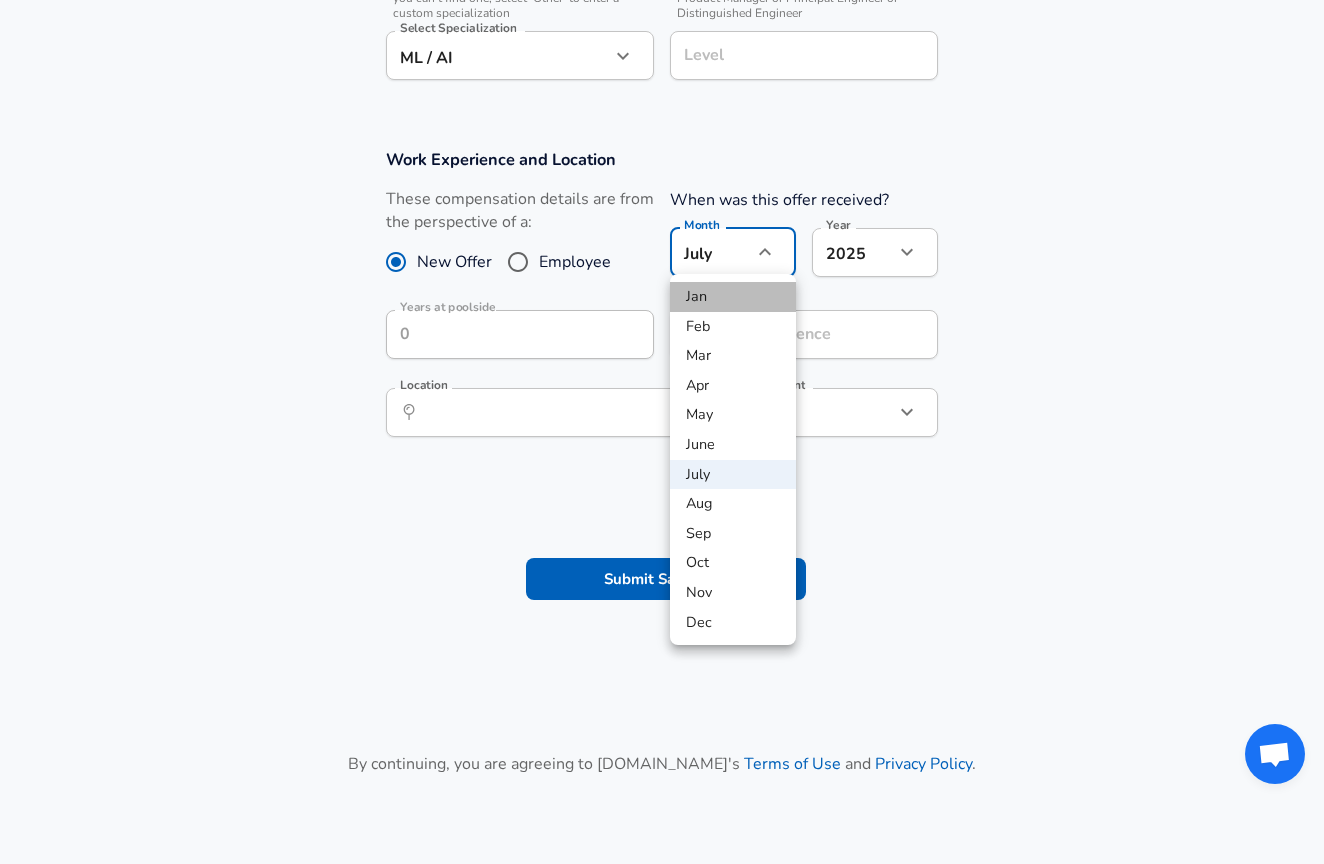 click on "Jan" at bounding box center [733, 297] 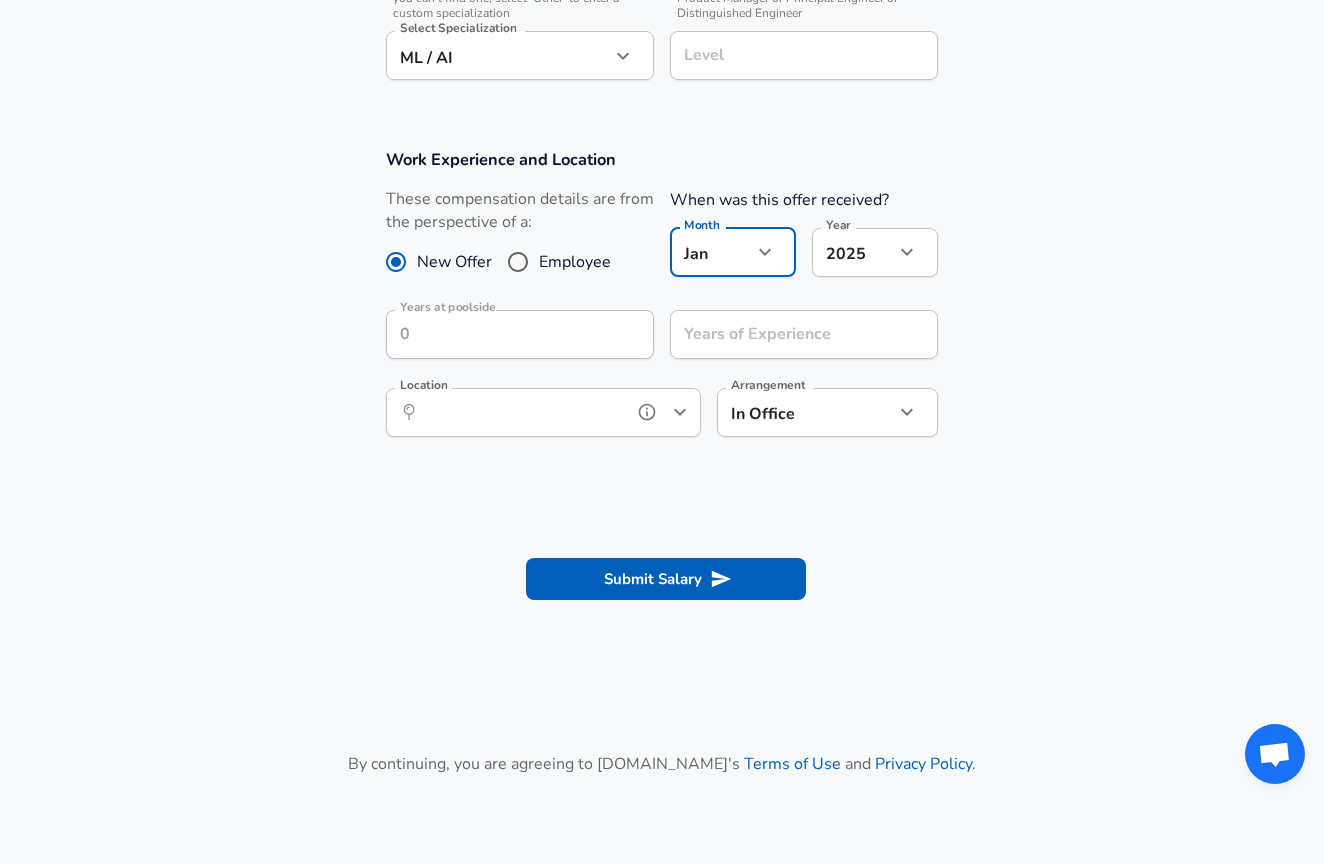click on "Location" at bounding box center [521, 412] 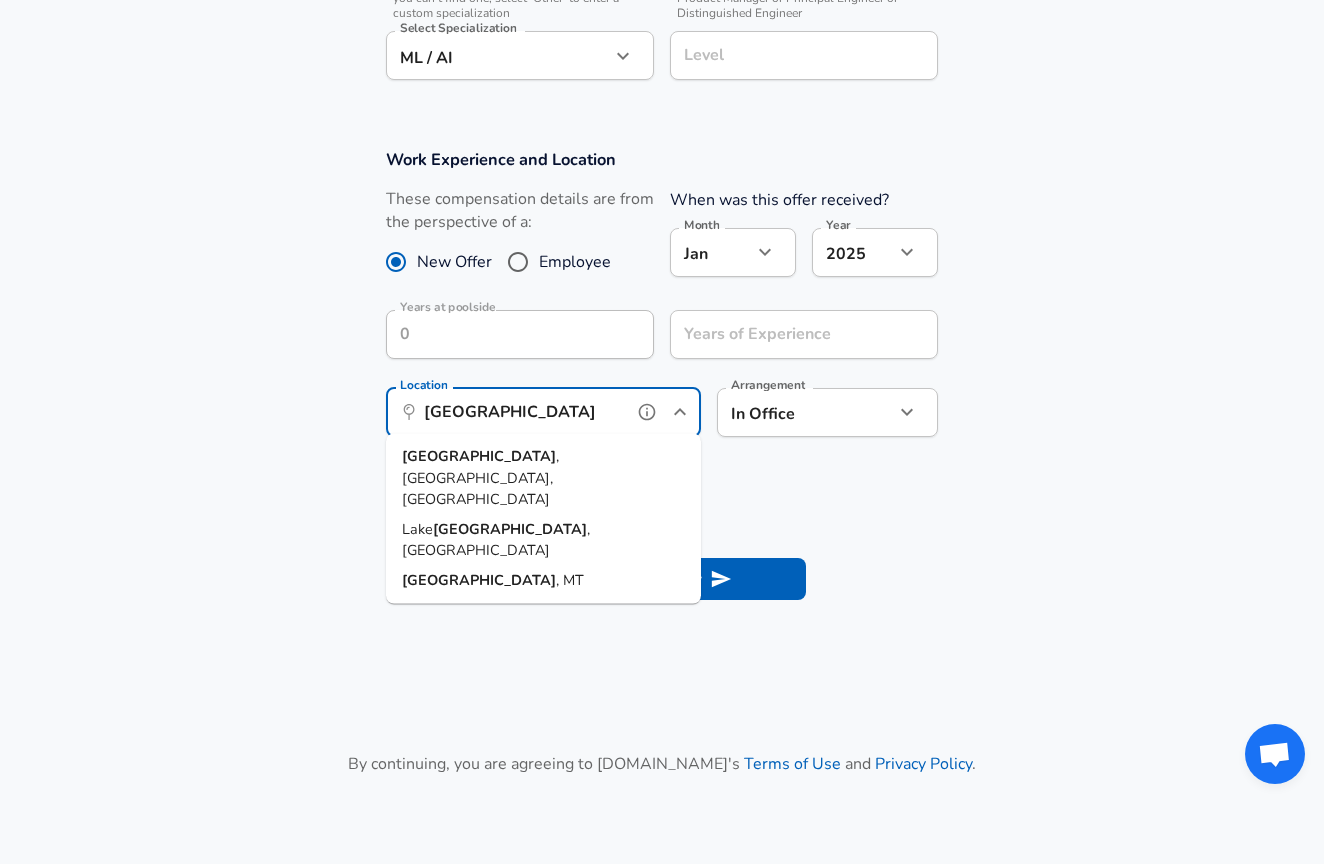 click on ", [GEOGRAPHIC_DATA], [GEOGRAPHIC_DATA]" at bounding box center [480, 477] 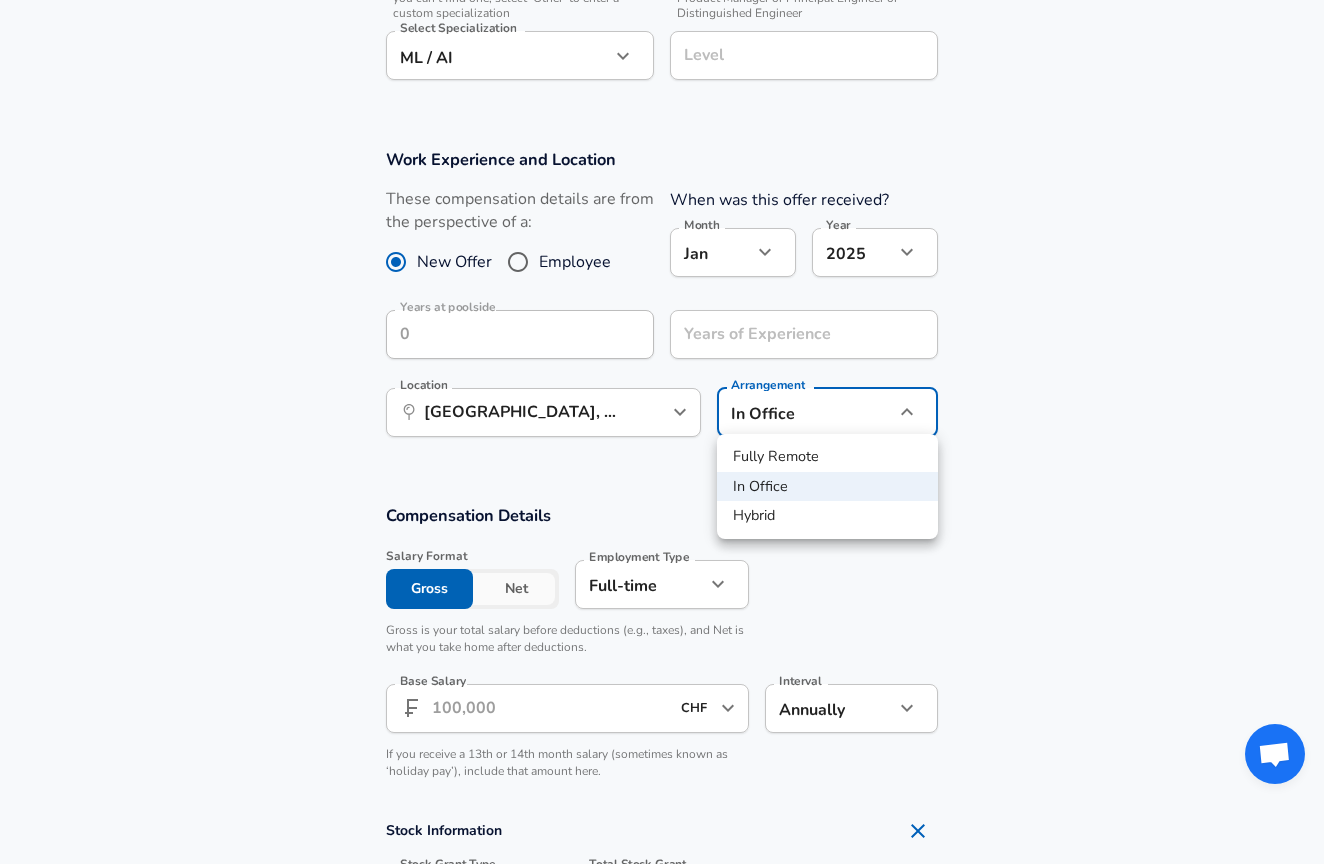 click on "We value your privacy We use cookies to enhance your browsing experience, serve personalized ads or content, and analyze our traffic. By clicking "Accept All", you consent to our use of cookies. Customize    Accept All   Customize Consent Preferences   We use cookies to help you navigate efficiently and perform certain functions. You will find detailed information about all cookies under each consent category below. The cookies that are categorized as "Necessary" are stored on your browser as they are essential for enabling the basic functionalities of the site. ...  Show more Necessary Always Active Necessary cookies are required to enable the basic features of this site, such as providing secure log-in or adjusting your consent preferences. These cookies do not store any personally identifiable data. Cookie _GRECAPTCHA Duration 5 months 27 days Description Google Recaptcha service sets this cookie to identify bots to protect the website against malicious spam attacks. Cookie __stripe_mid Duration 1 year MR" at bounding box center [662, -331] 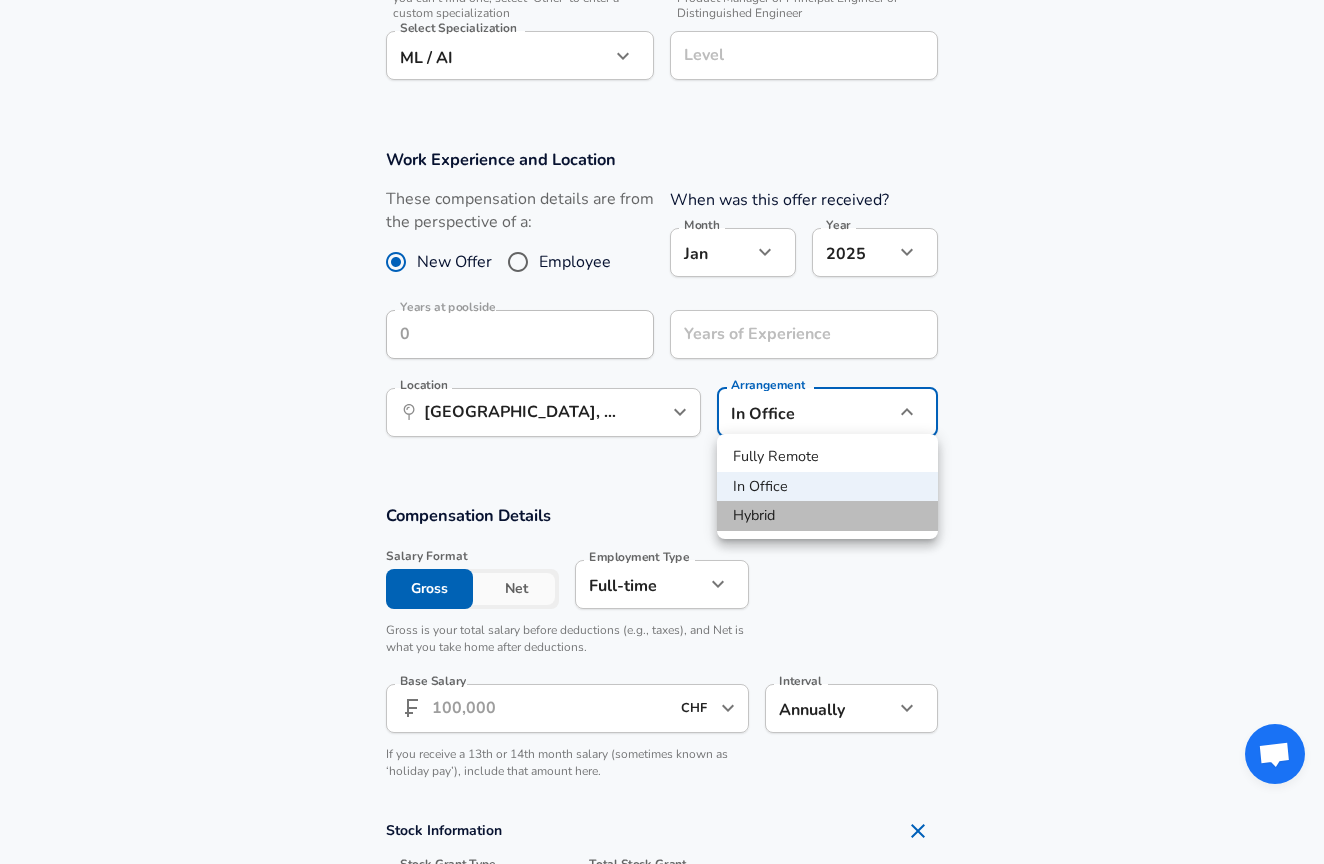 click on "Hybrid" at bounding box center (827, 516) 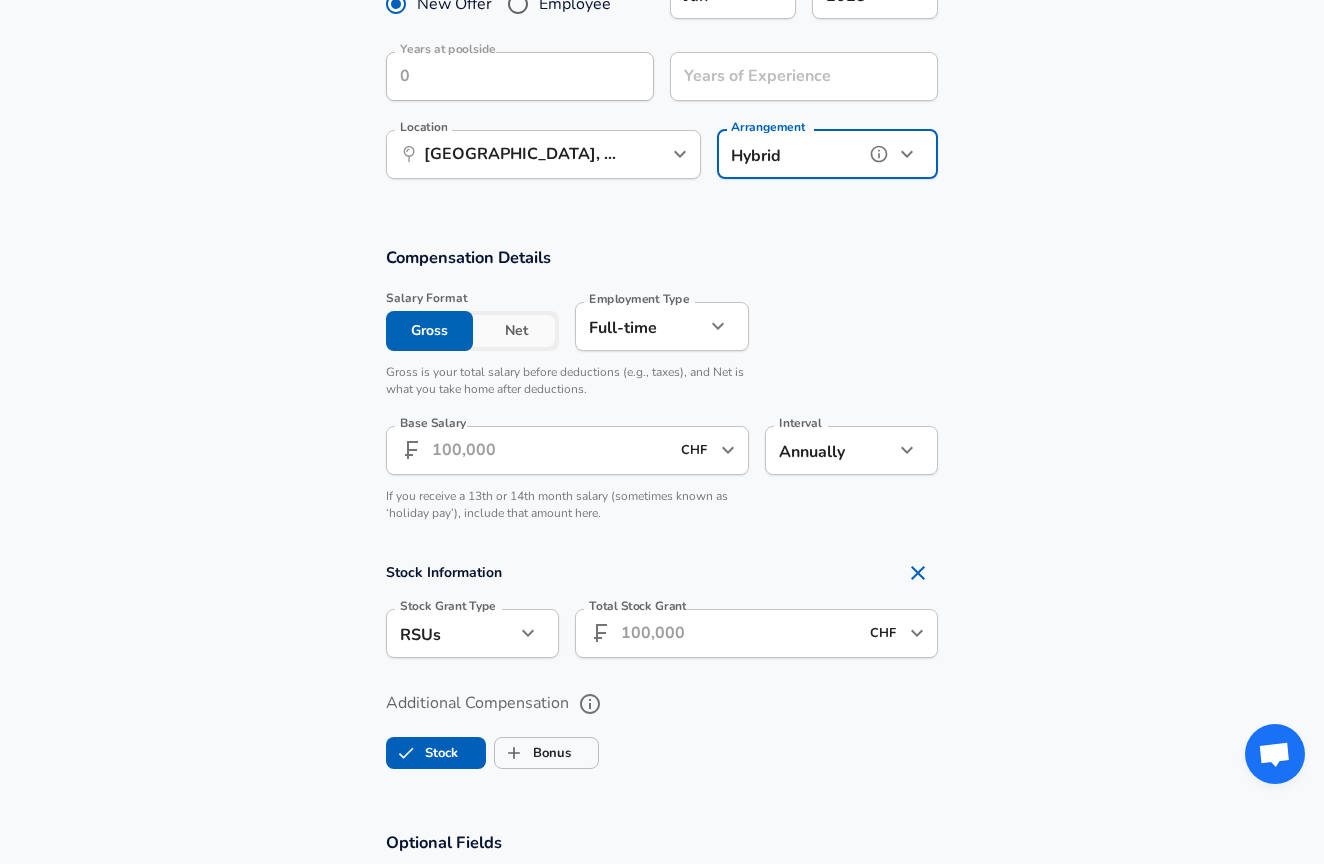 scroll, scrollTop: 1041, scrollLeft: 0, axis: vertical 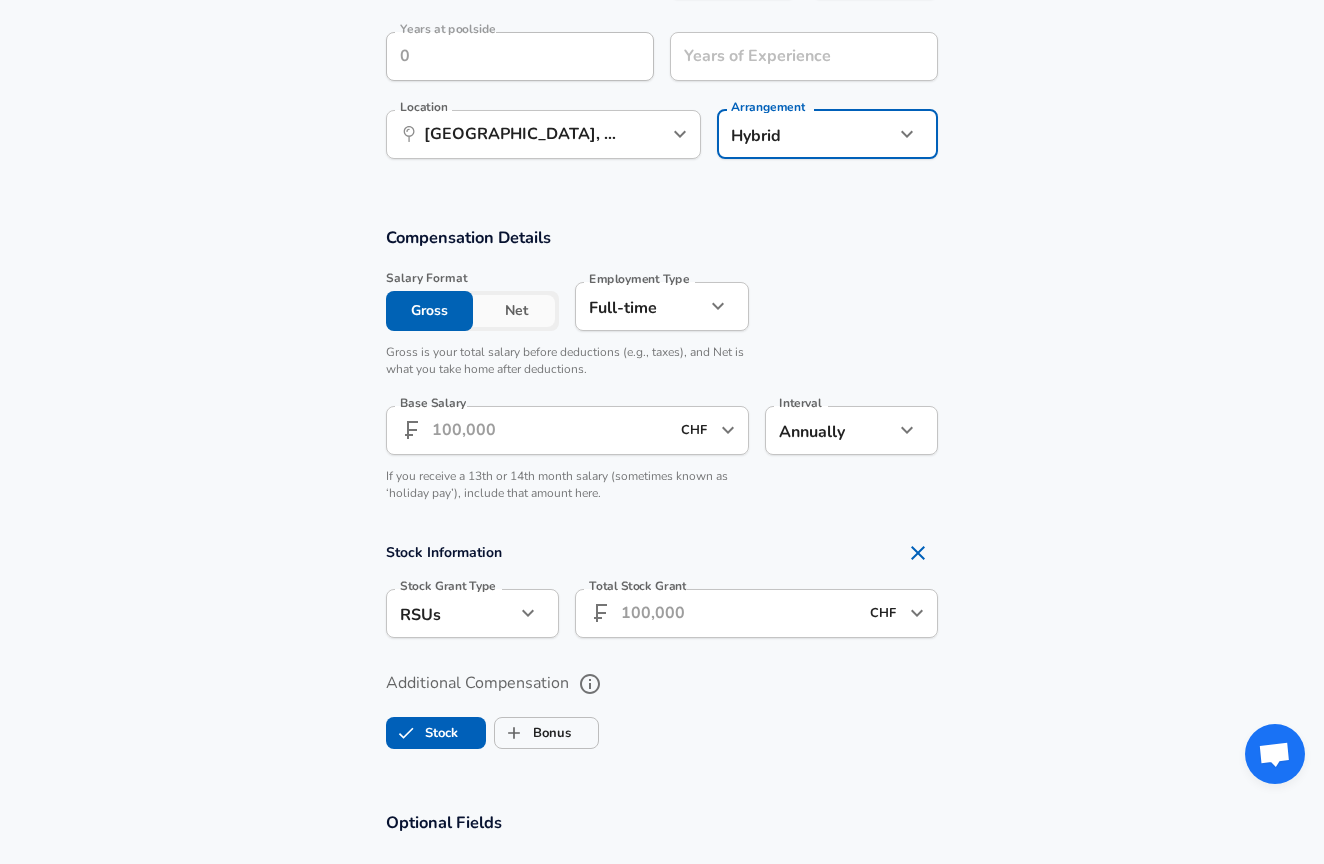 click on "We value your privacy We use cookies to enhance your browsing experience, serve personalized ads or content, and analyze our traffic. By clicking "Accept All", you consent to our use of cookies. Customize    Accept All   Customize Consent Preferences   We use cookies to help you navigate efficiently and perform certain functions. You will find detailed information about all cookies under each consent category below. The cookies that are categorized as "Necessary" are stored on your browser as they are essential for enabling the basic functionalities of the site. ...  Show more Necessary Always Active Necessary cookies are required to enable the basic features of this site, such as providing secure log-in or adjusting your consent preferences. These cookies do not store any personally identifiable data. Cookie _GRECAPTCHA Duration 5 months 27 days Description Google Recaptcha service sets this cookie to identify bots to protect the website against malicious spam attacks. Cookie __stripe_mid Duration 1 year MR" at bounding box center (662, -609) 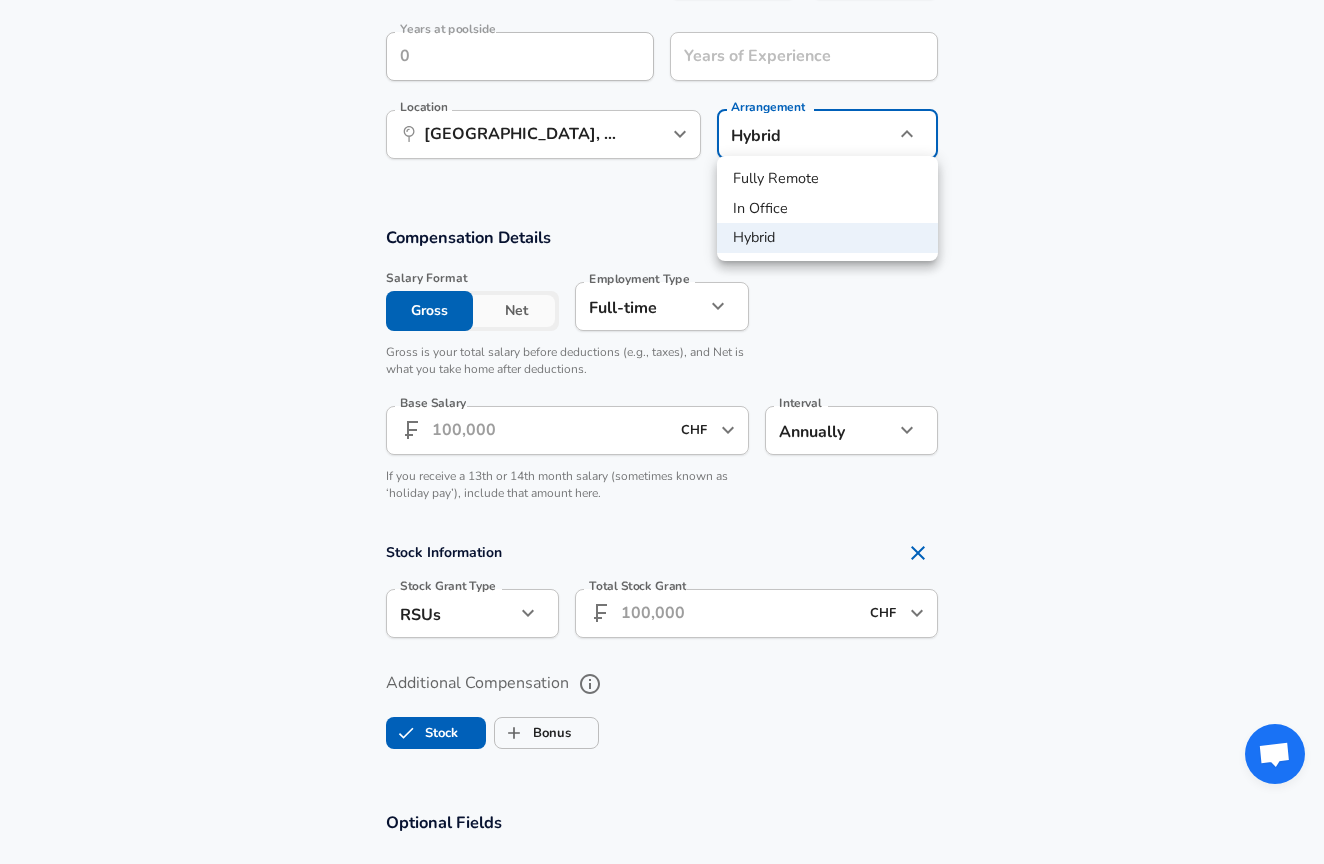 click on "Fully Remote In Office Hybrid" at bounding box center (827, 208) 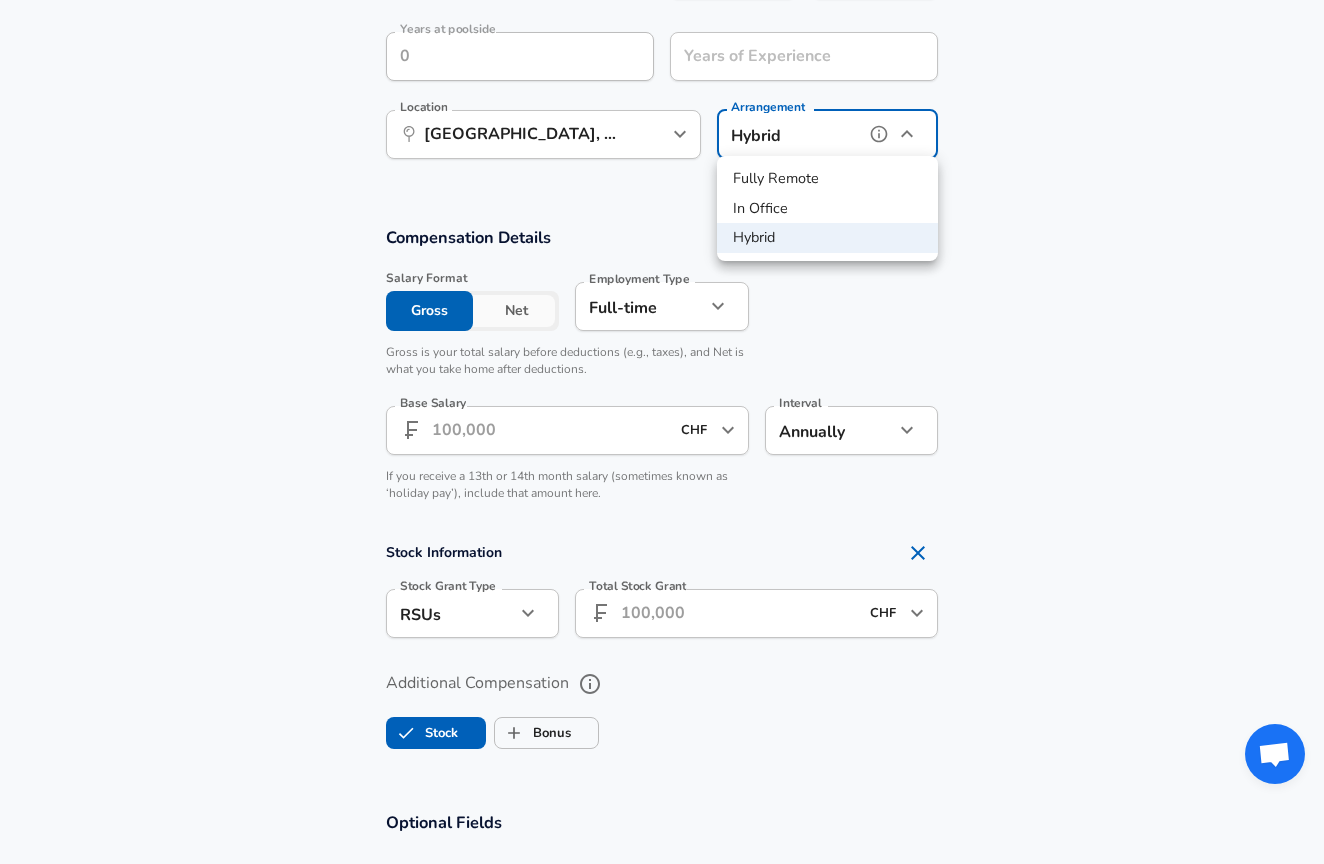 type on "remote" 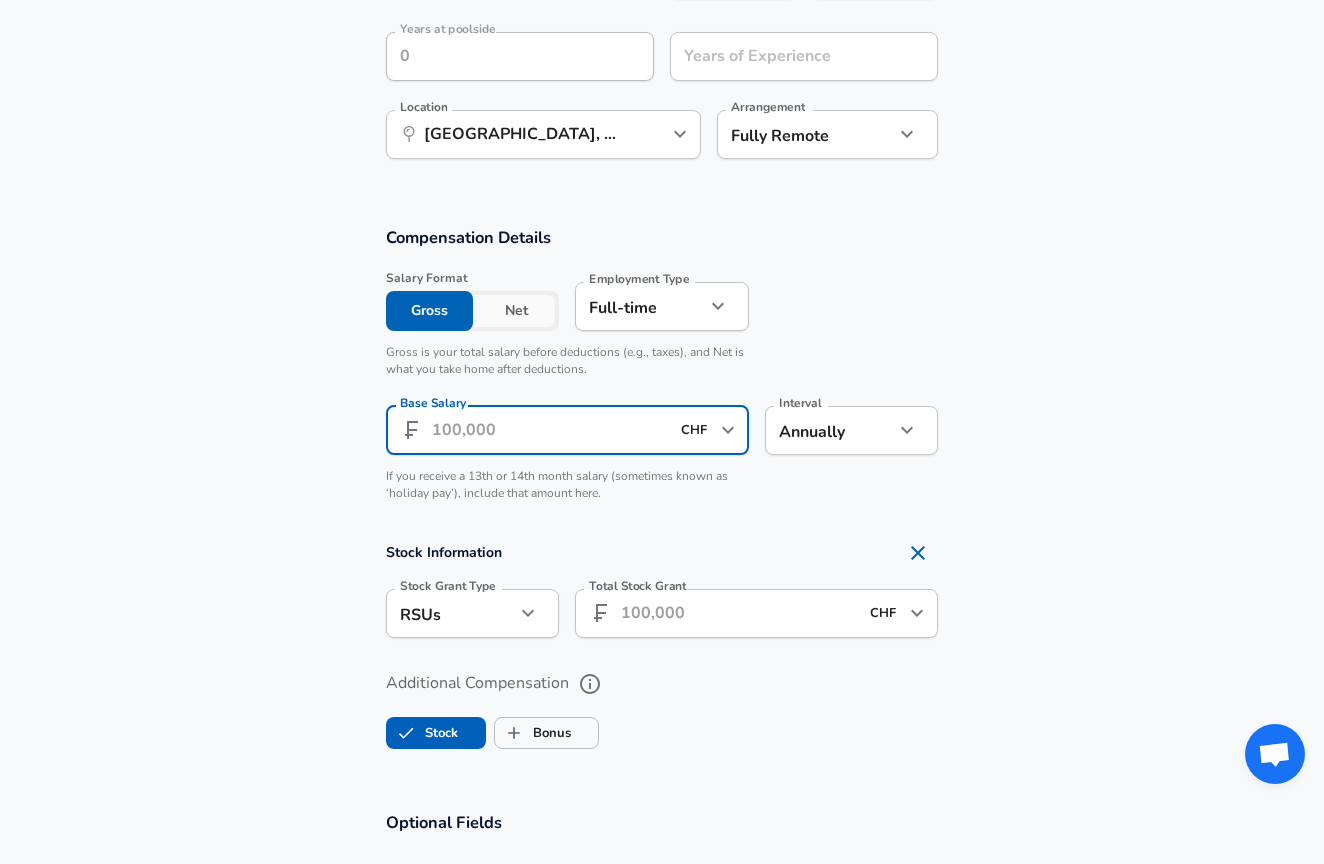 click on "Base Salary" at bounding box center (550, 430) 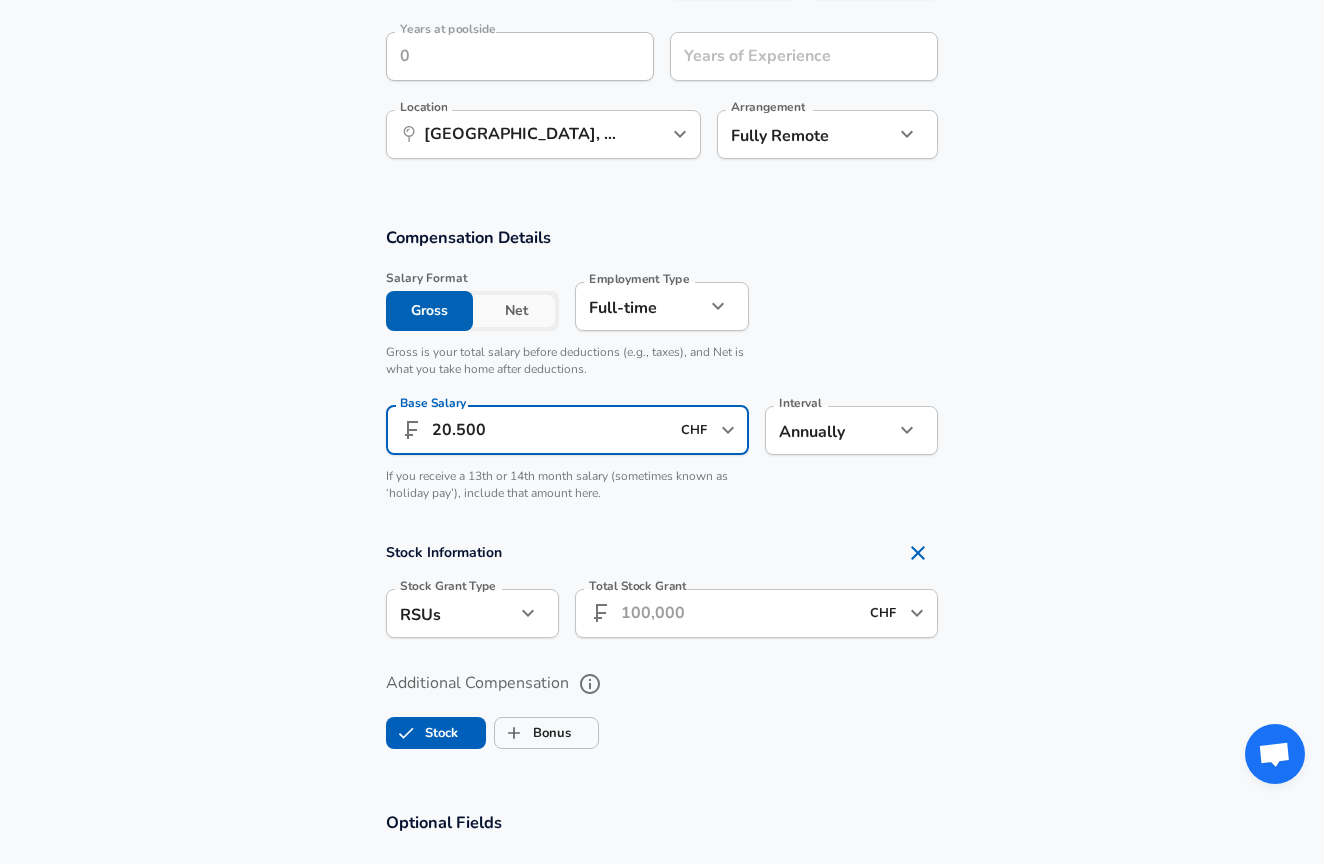 type on "205.000" 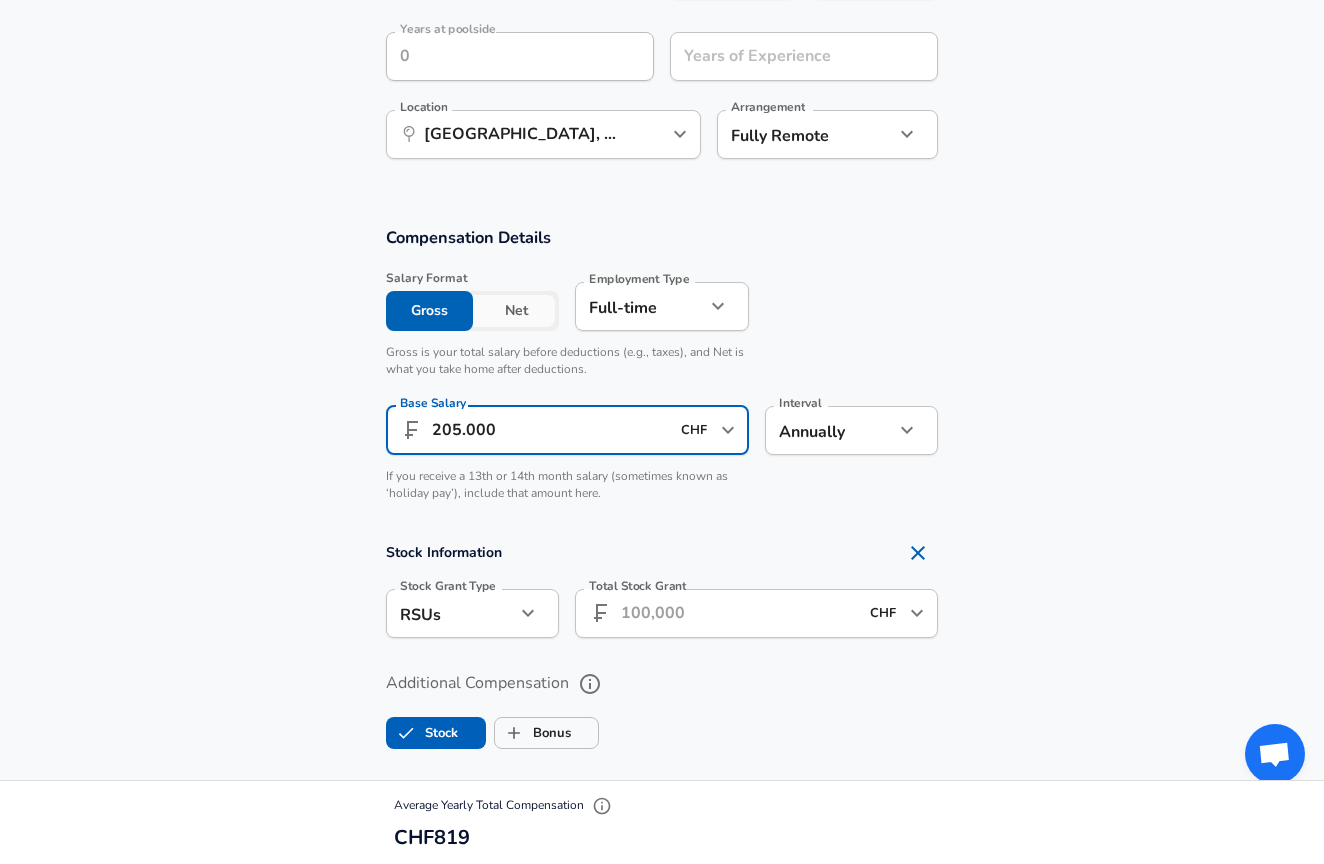 click on "Compensation Details Salary Format Gross   Net Employment Type [DEMOGRAPHIC_DATA] full_time Employment Type Gross is your total salary before deductions (e.g., taxes), and Net is what you take home after deductions. Base Salary ​ 205.000 CHF ​ Base Salary Interval Annually yearly Interval If you receive a 13th or 14th month salary (sometimes known as ‘holiday pay’), include that amount here." at bounding box center (662, 370) 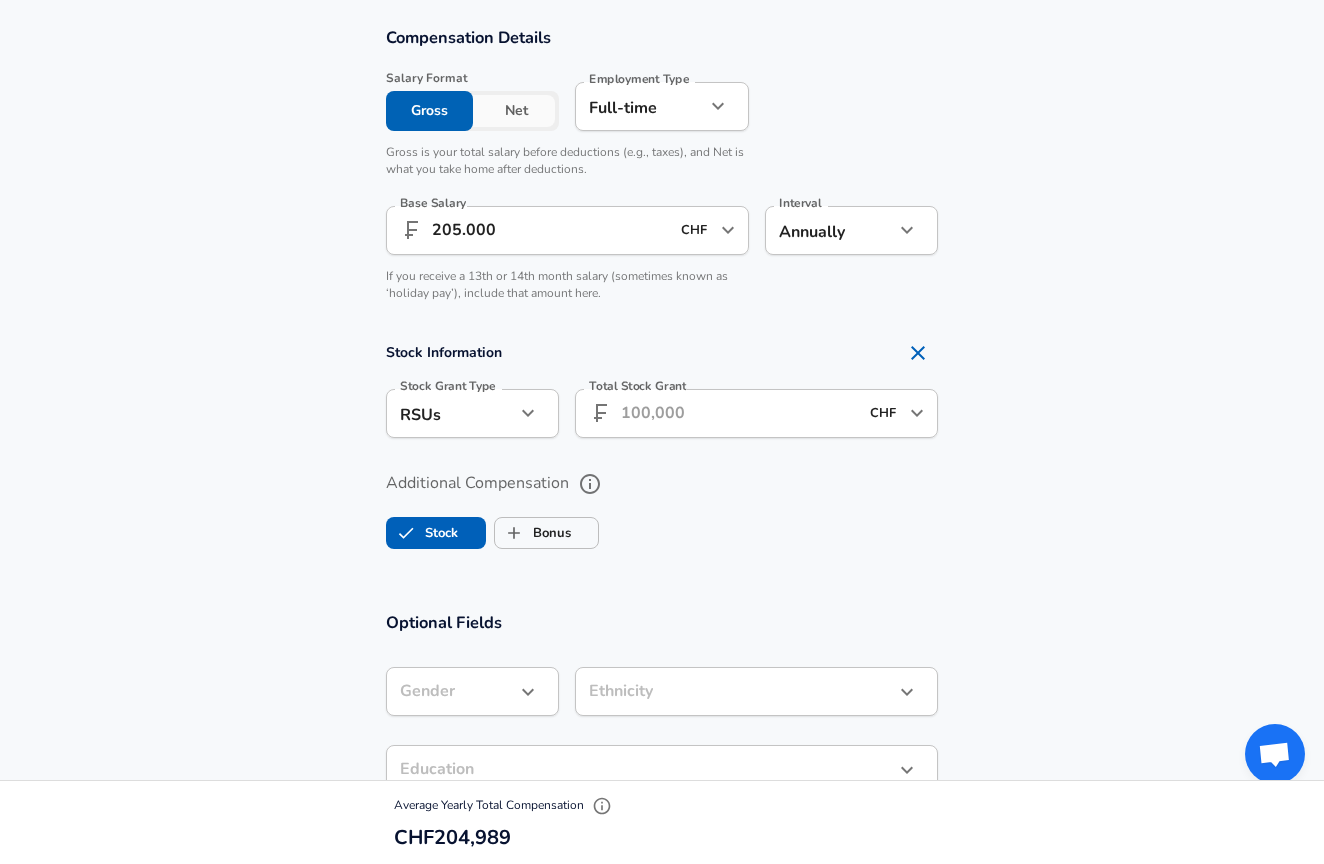 scroll, scrollTop: 1242, scrollLeft: 0, axis: vertical 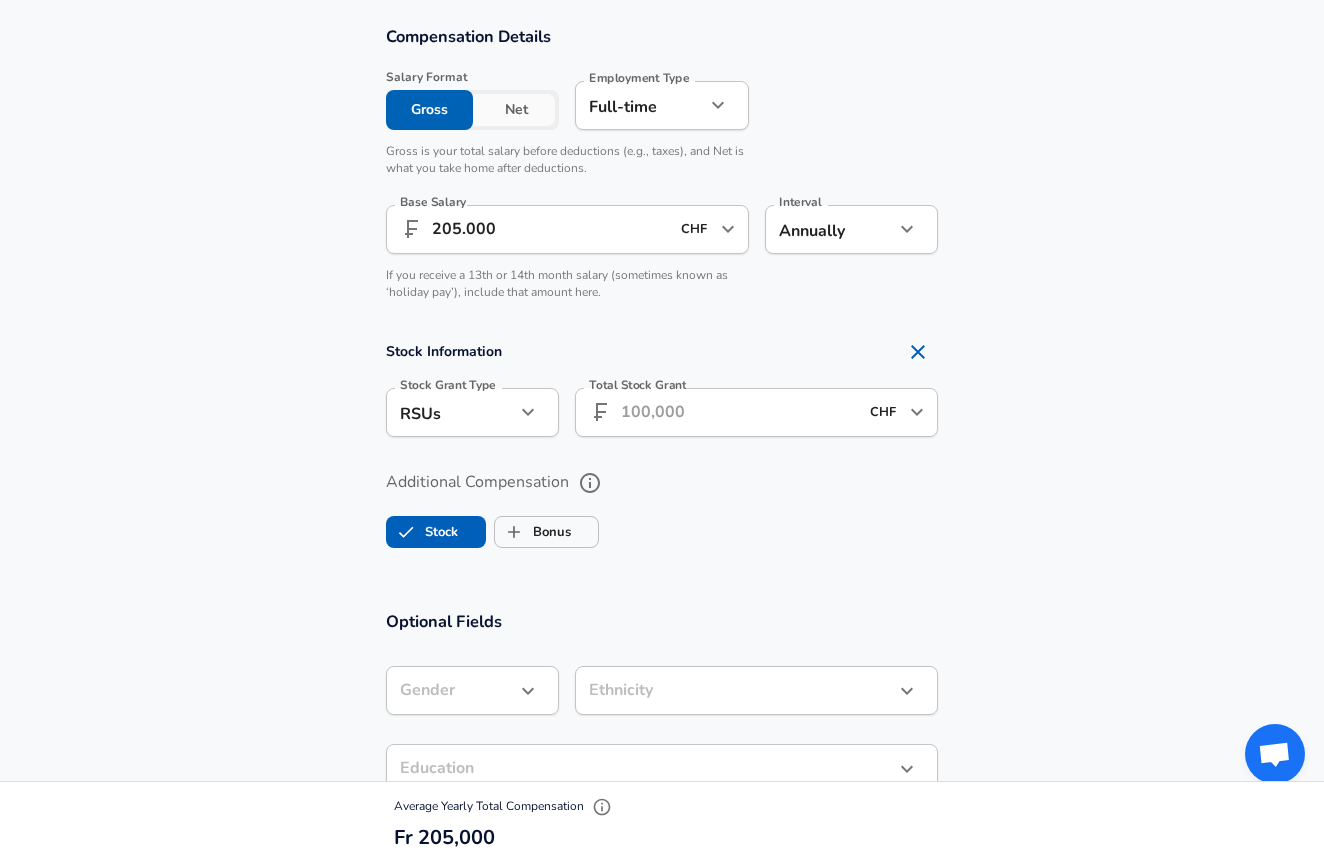click on "Total Stock Grant" at bounding box center (739, 412) 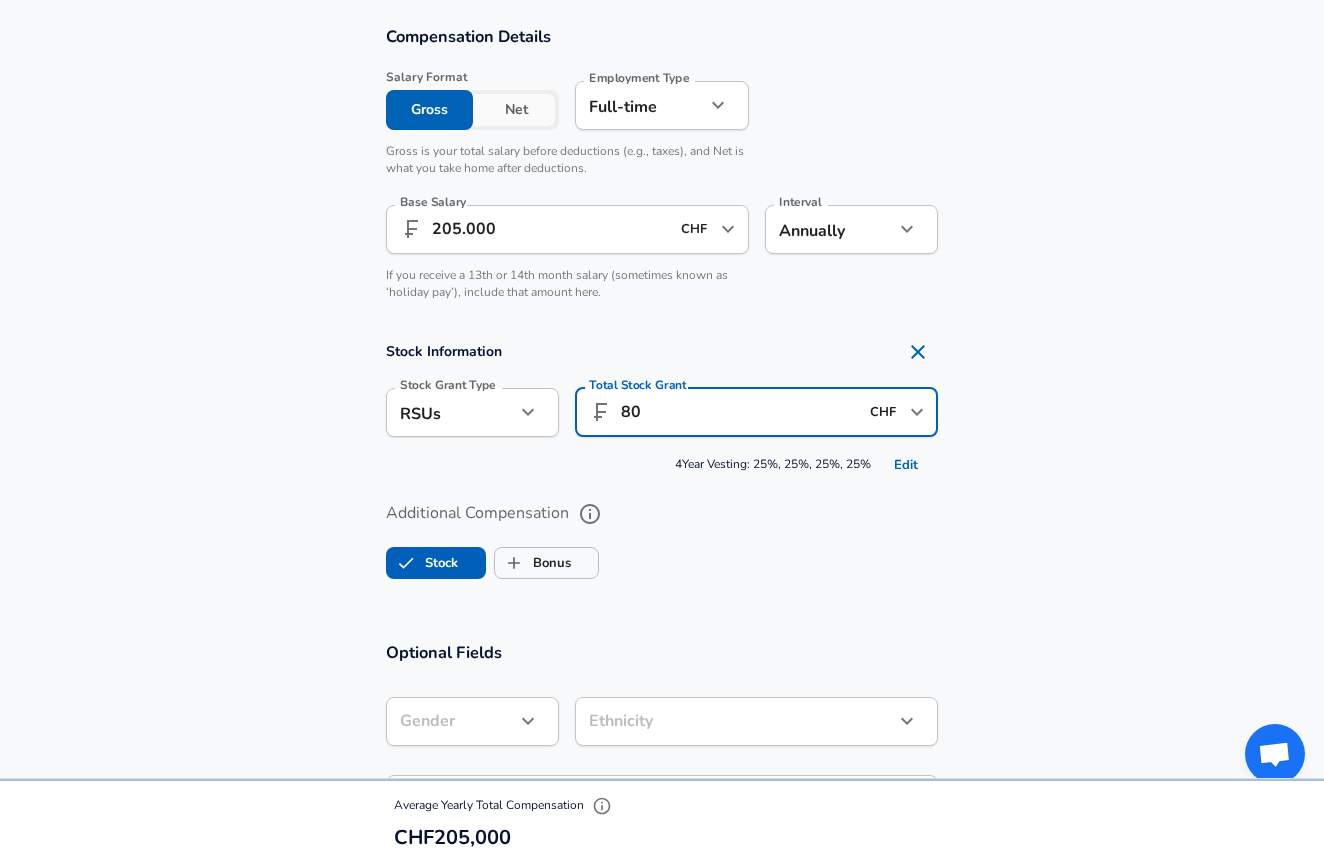 type on "8" 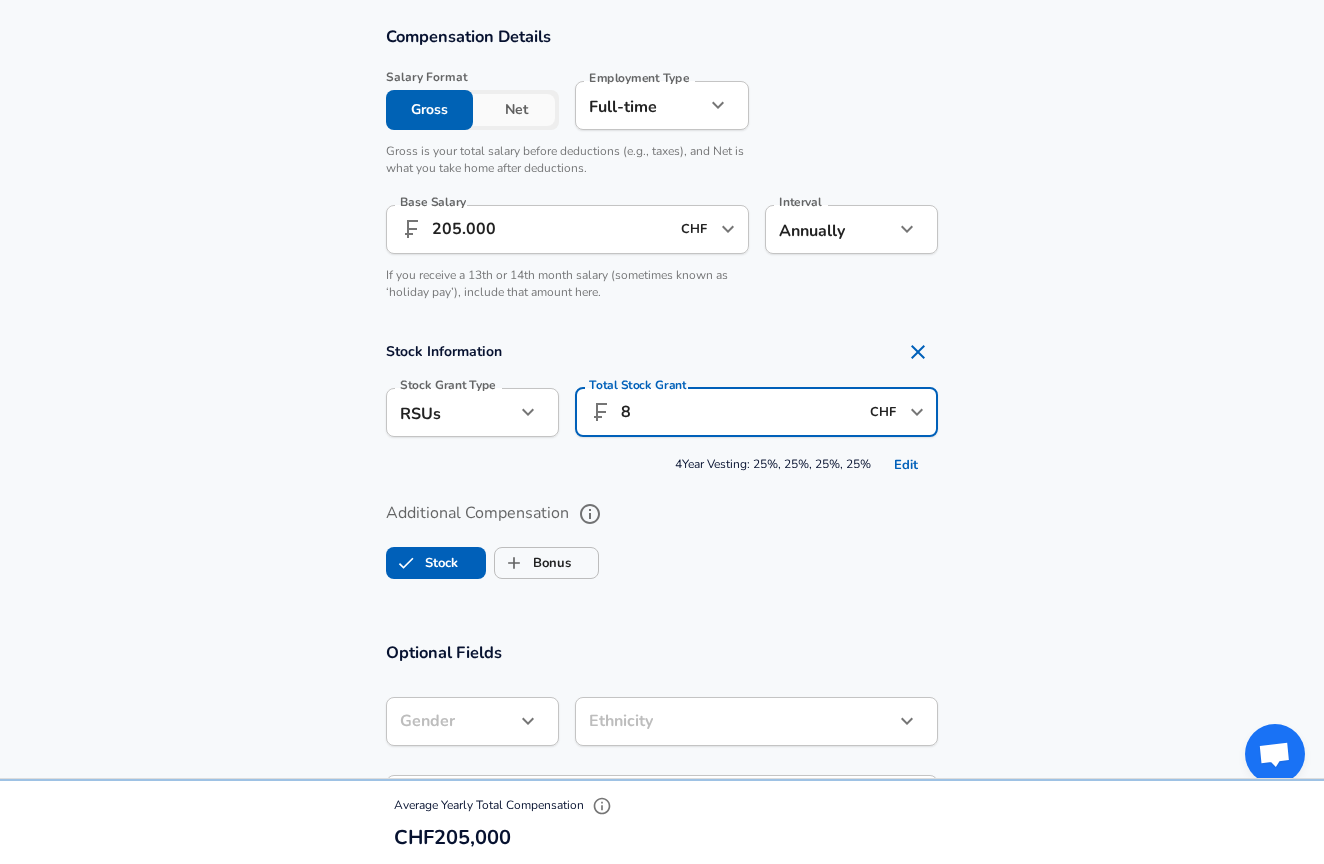 type 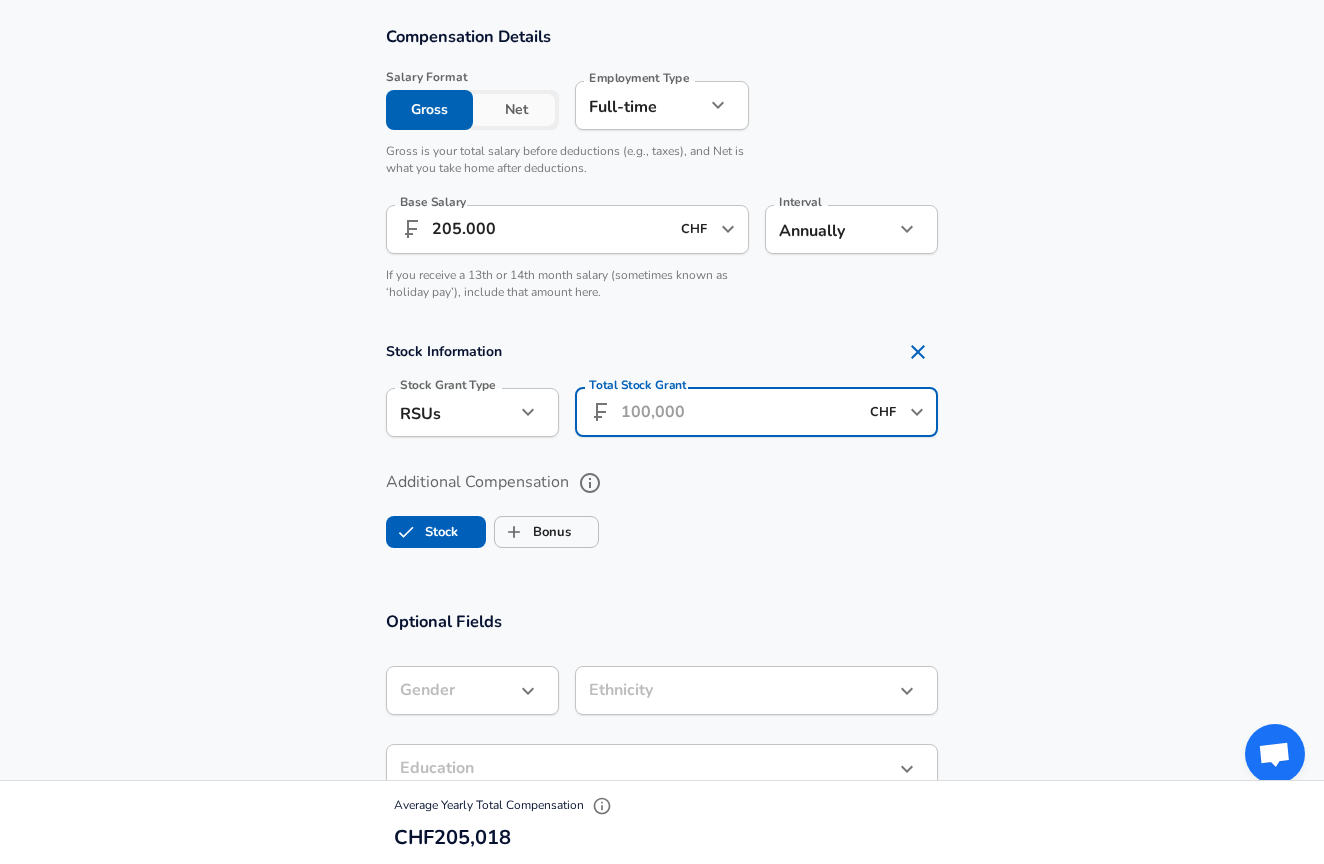 click on "Additional Compensation   Stock Bonus" at bounding box center (662, 511) 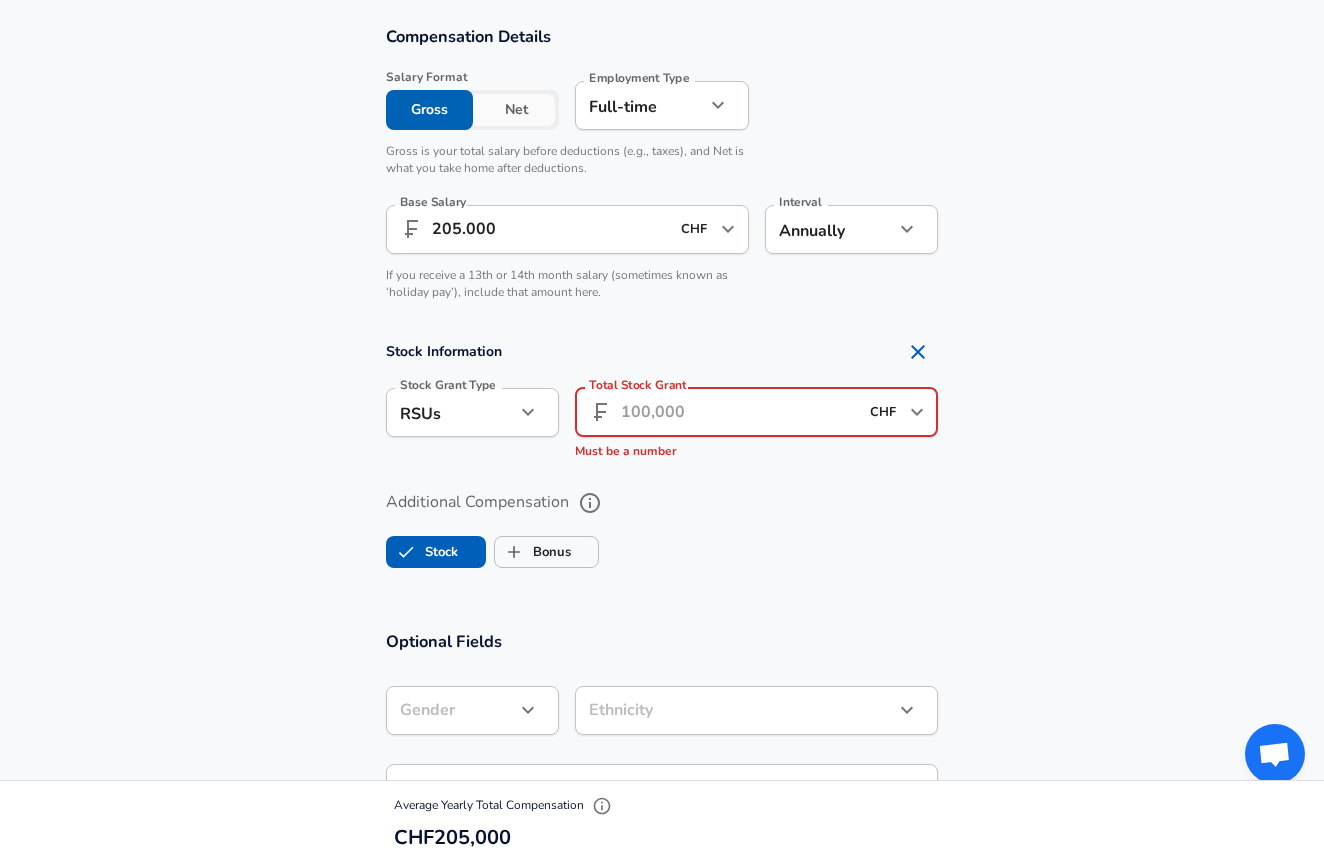 click on "Total Stock Grant" at bounding box center (739, 412) 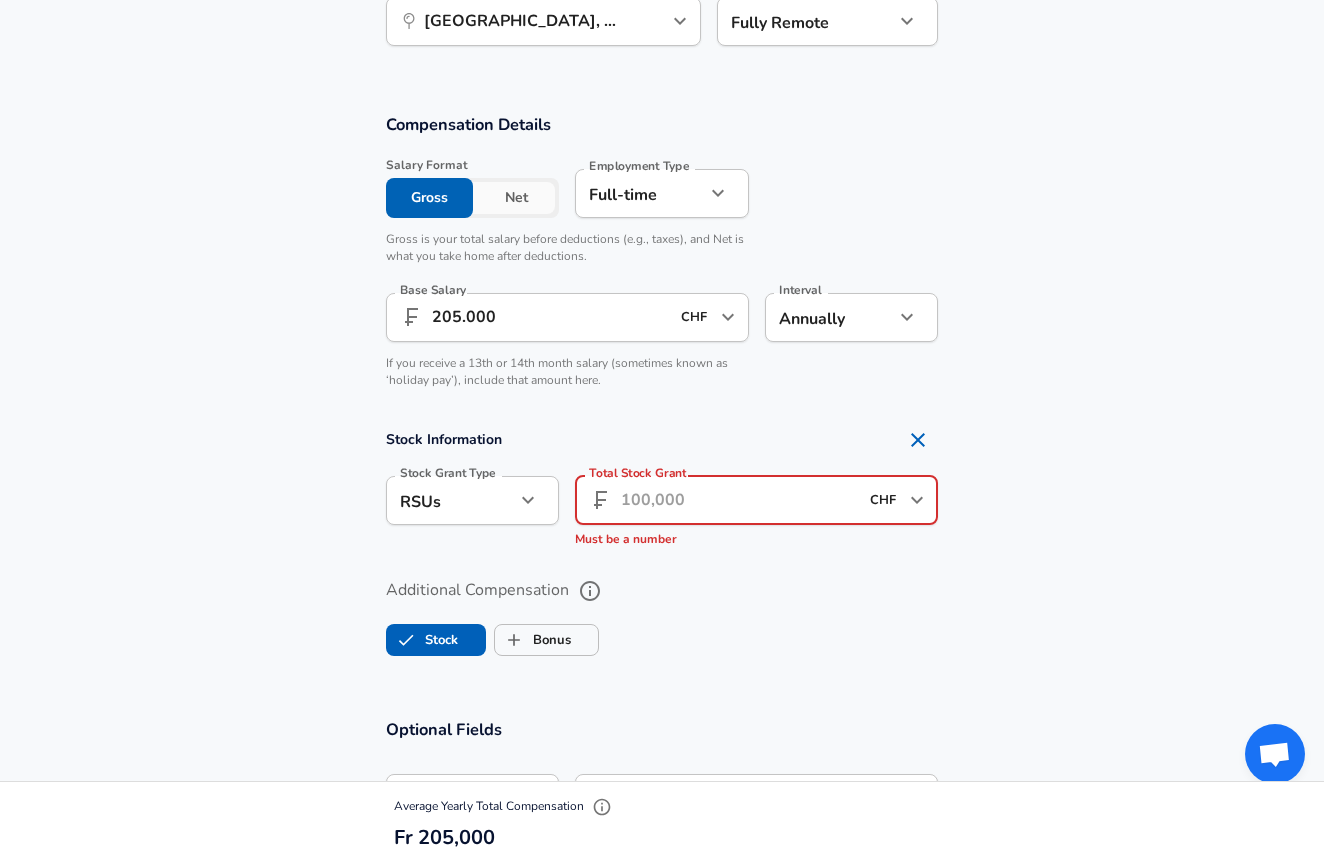 scroll, scrollTop: 1153, scrollLeft: 0, axis: vertical 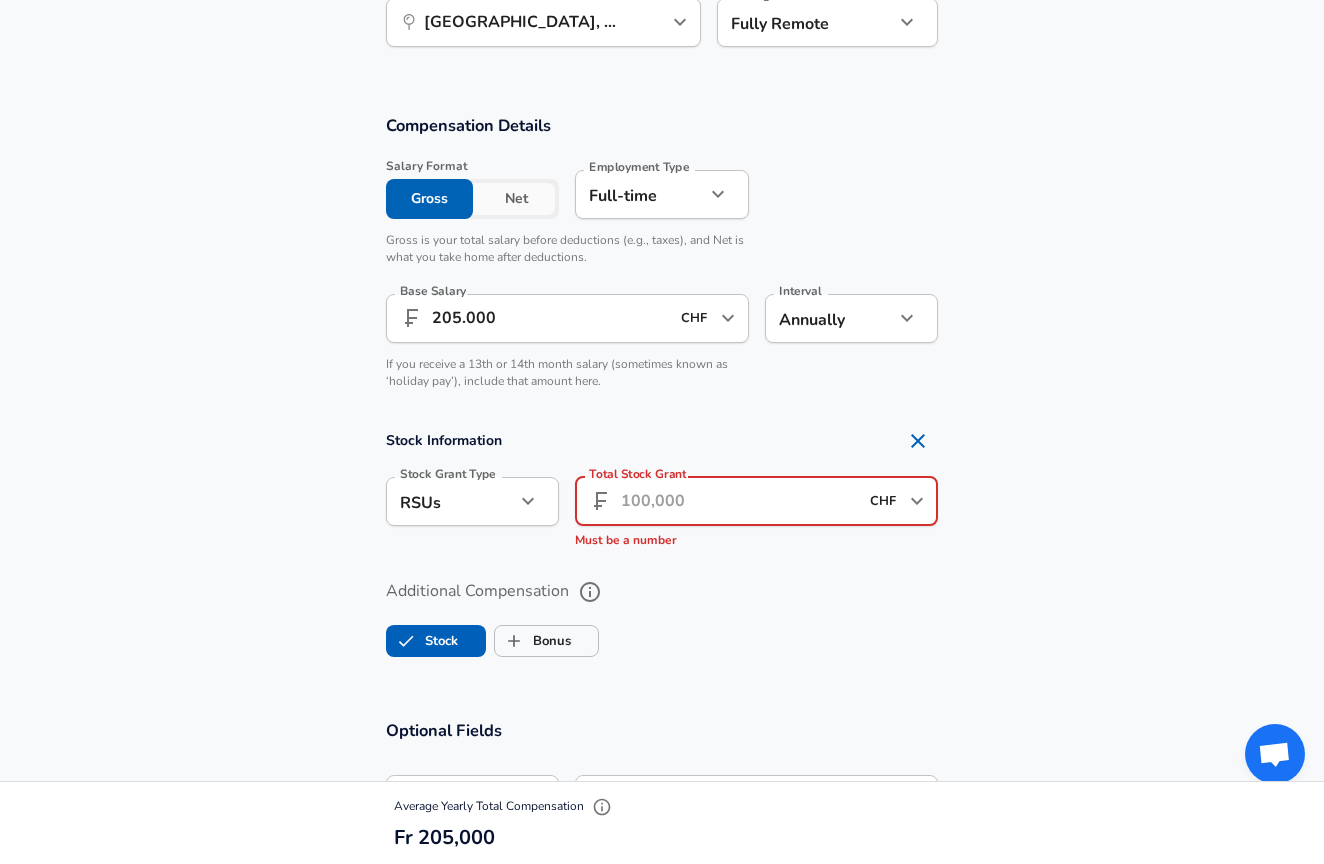 click 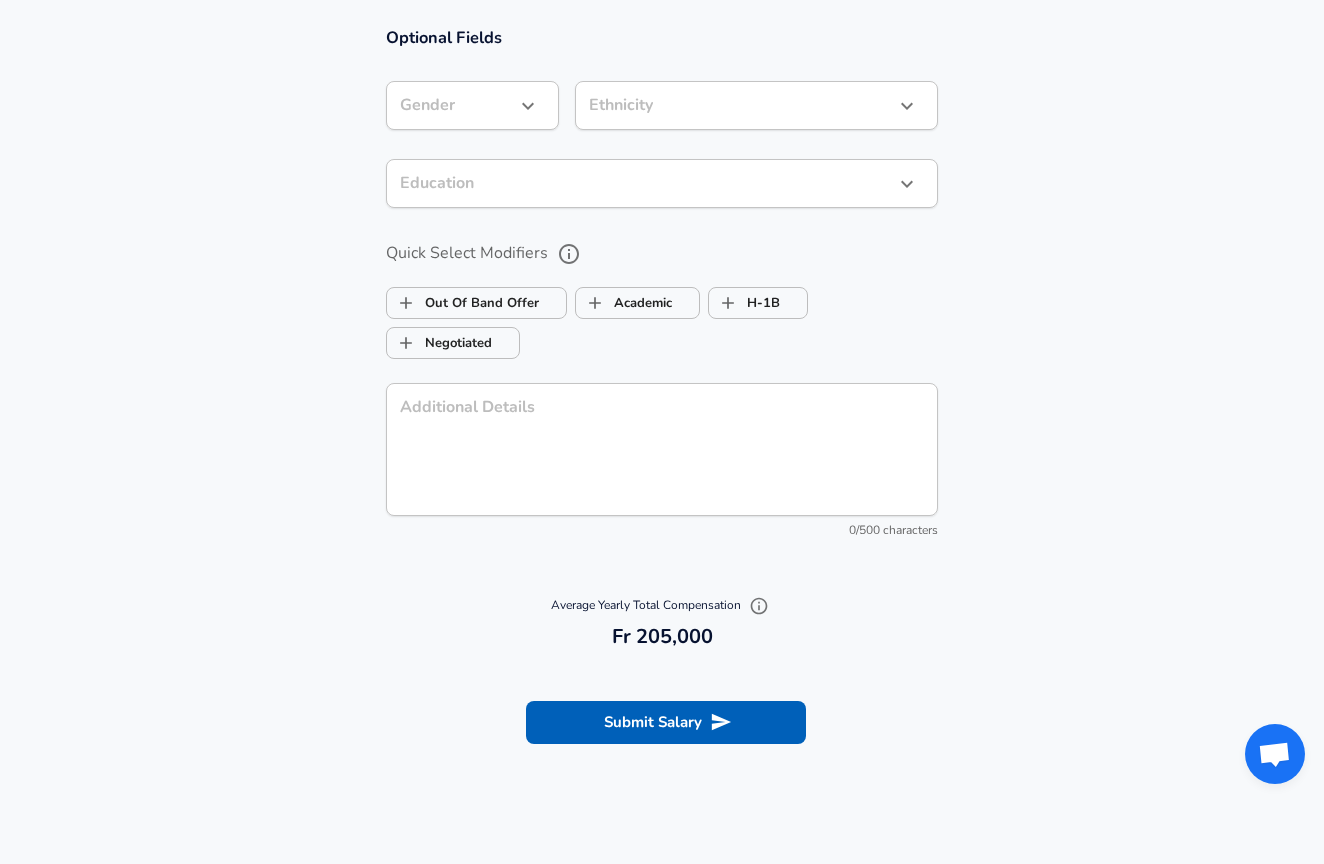 scroll, scrollTop: 1809, scrollLeft: 0, axis: vertical 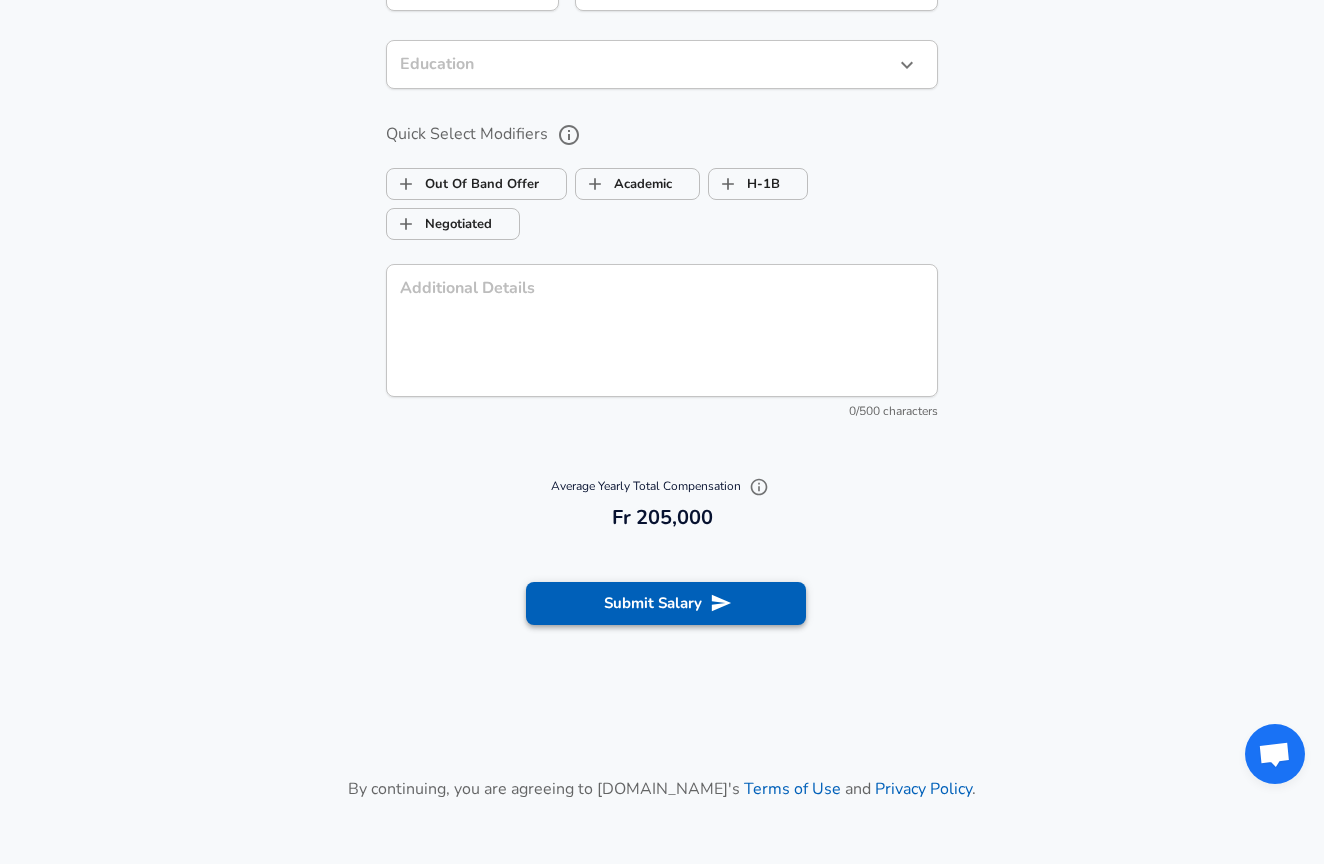 click 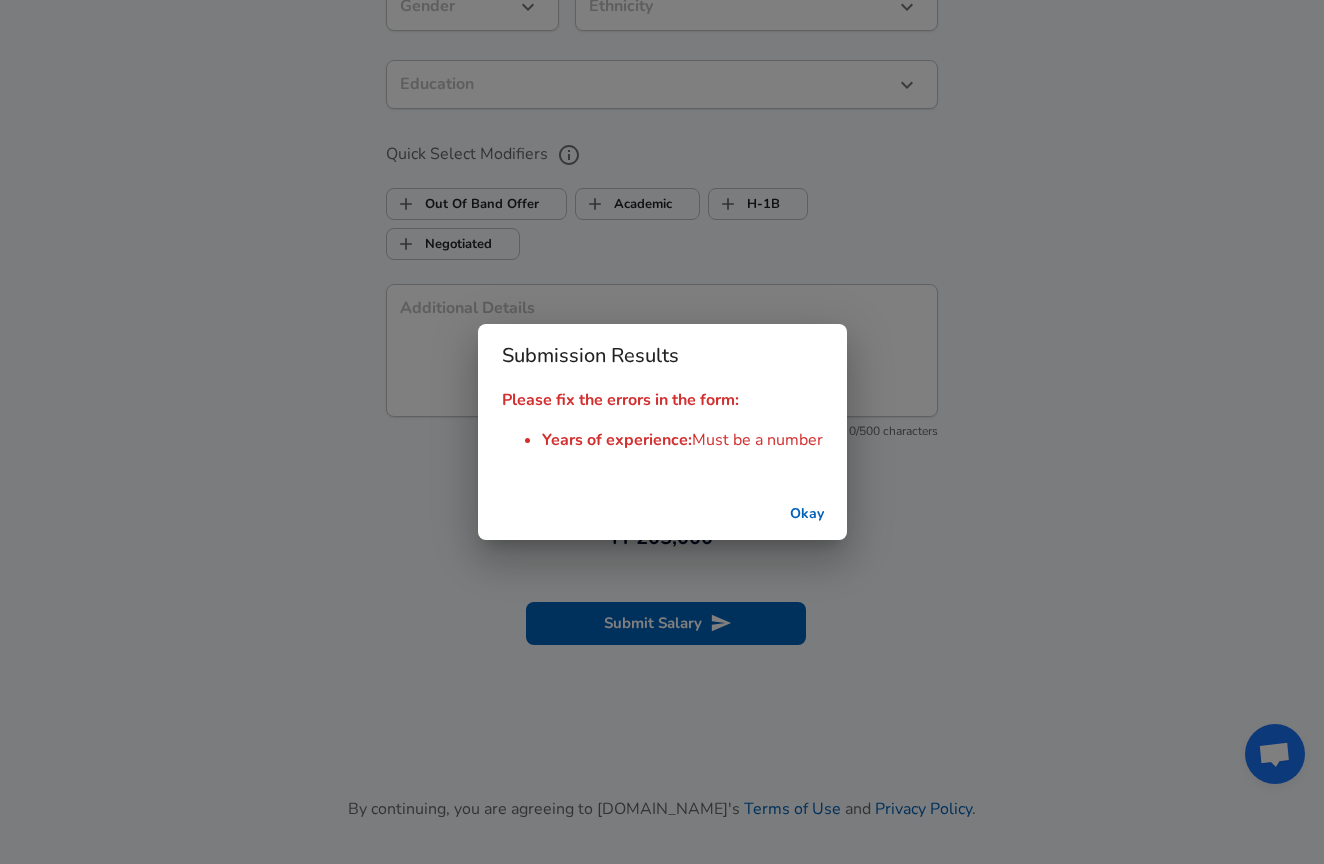 click on "Okay" at bounding box center [807, 514] 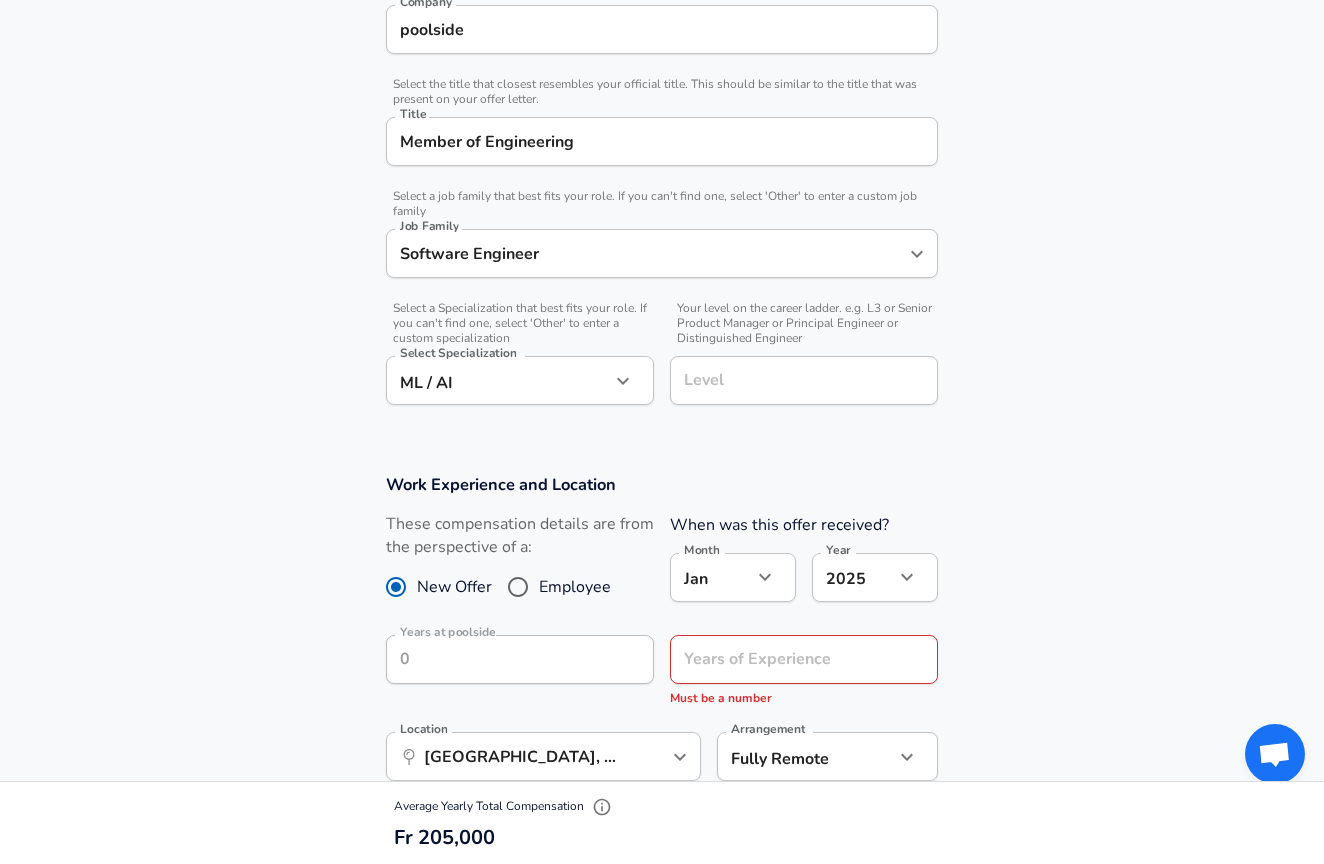 scroll, scrollTop: 684, scrollLeft: 0, axis: vertical 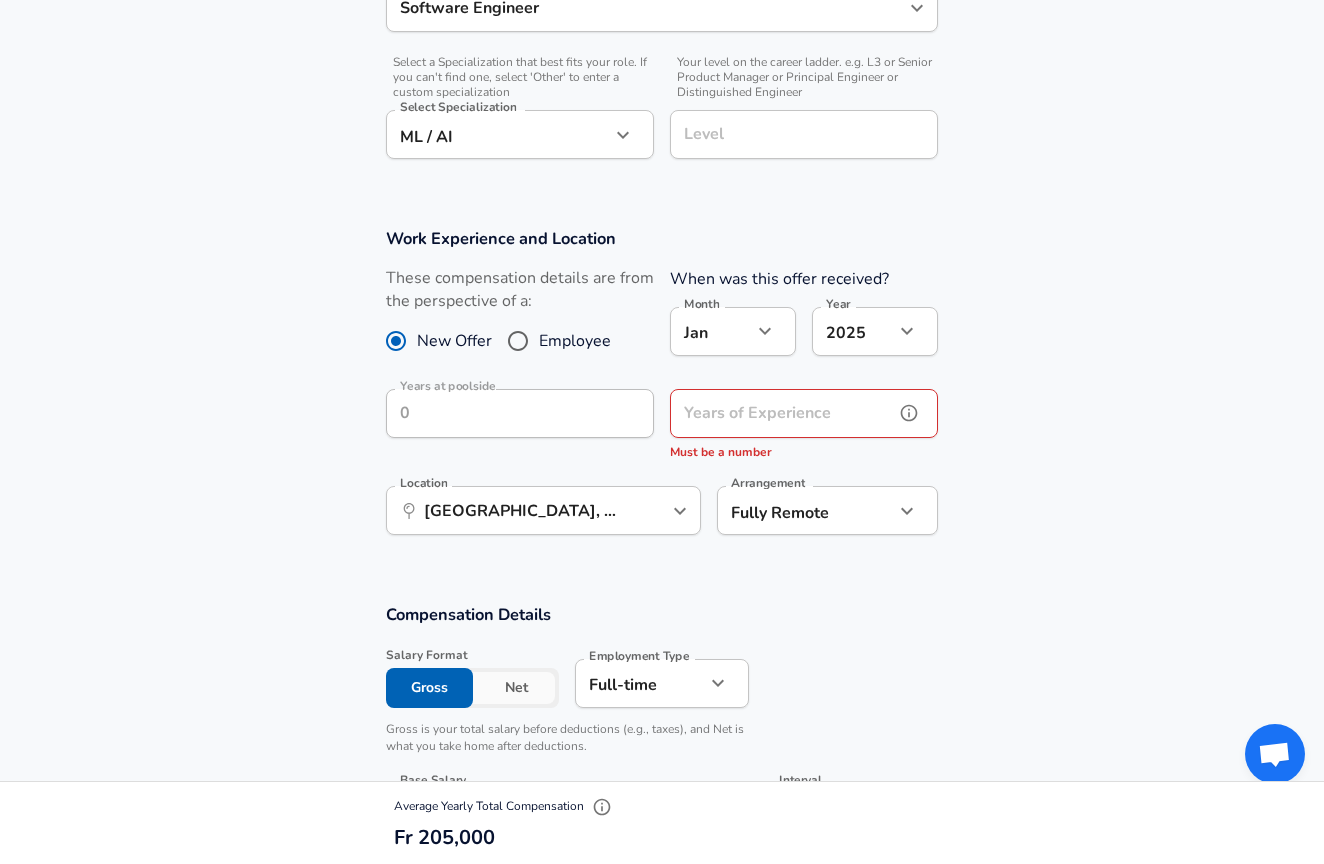 click on "Years of Experience" at bounding box center [782, 413] 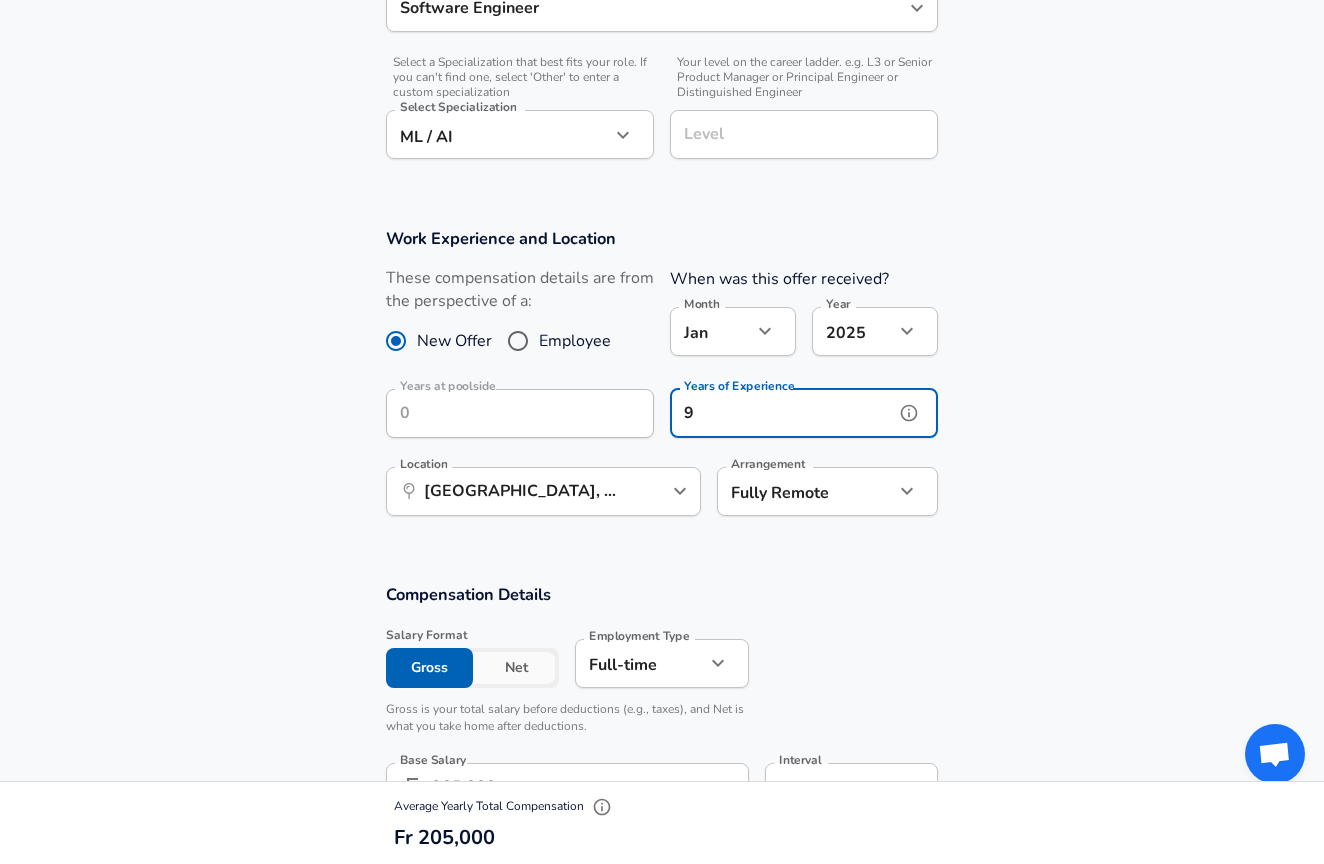 type on "9" 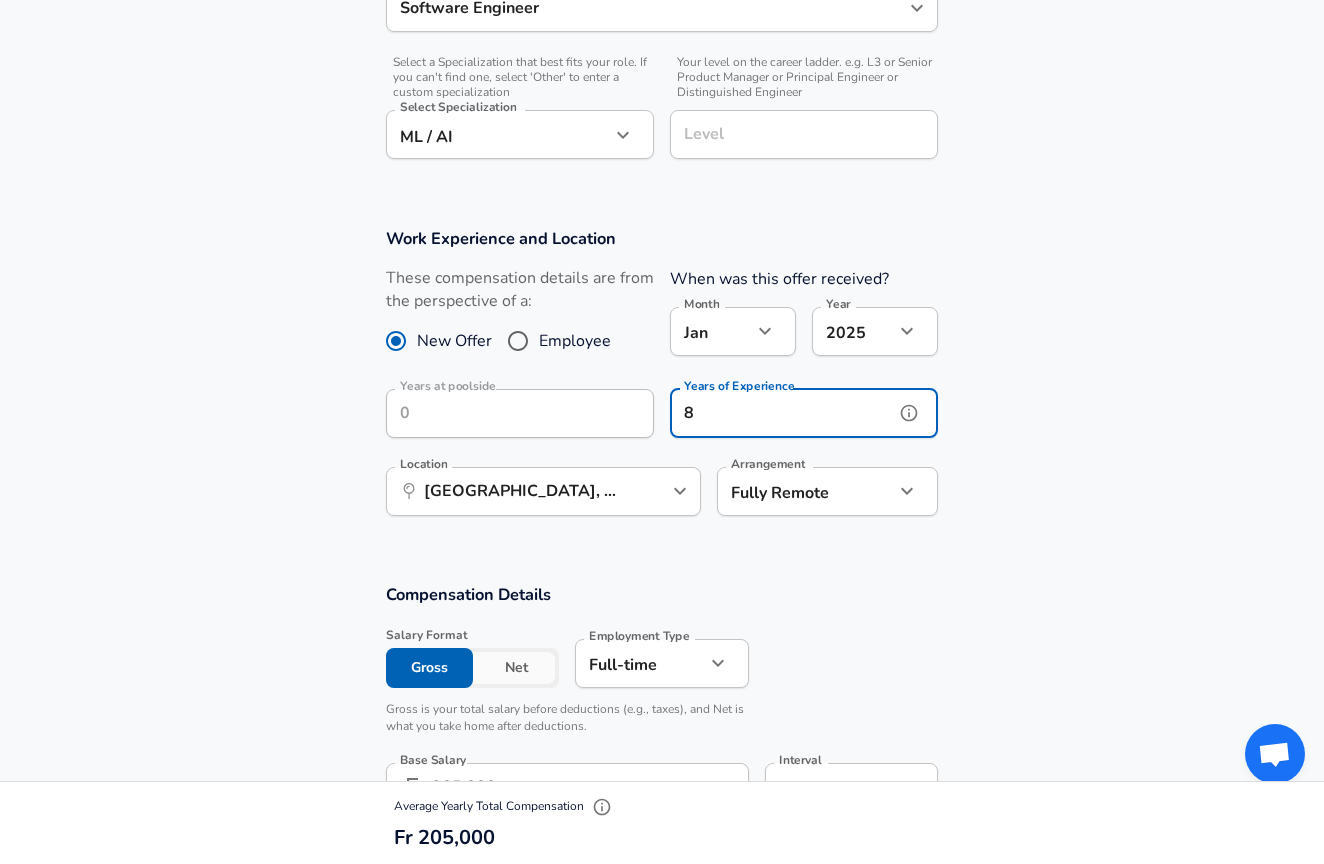 type on "8" 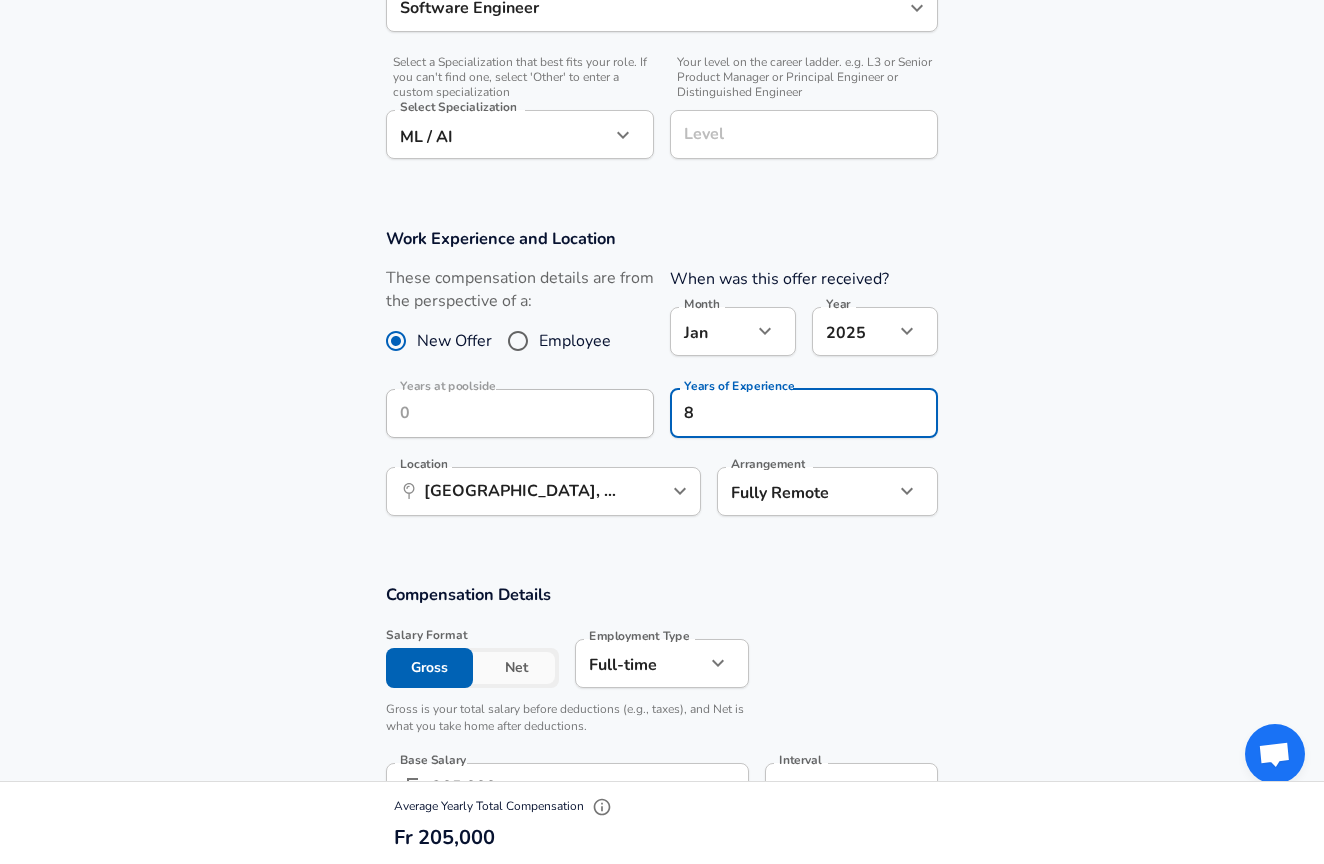 click on "Work Experience and Location These compensation details are from the perspective of a: New Offer Employee When was this offer received? Month [DATE] Month Year [DATE] 2025 Year Years at poolside Years at poolside Years of Experience 8 Years of Experience Location ​ [GEOGRAPHIC_DATA], [GEOGRAPHIC_DATA], [GEOGRAPHIC_DATA] Location Arrangement Fully Remote remote Arrangement" at bounding box center [662, 382] 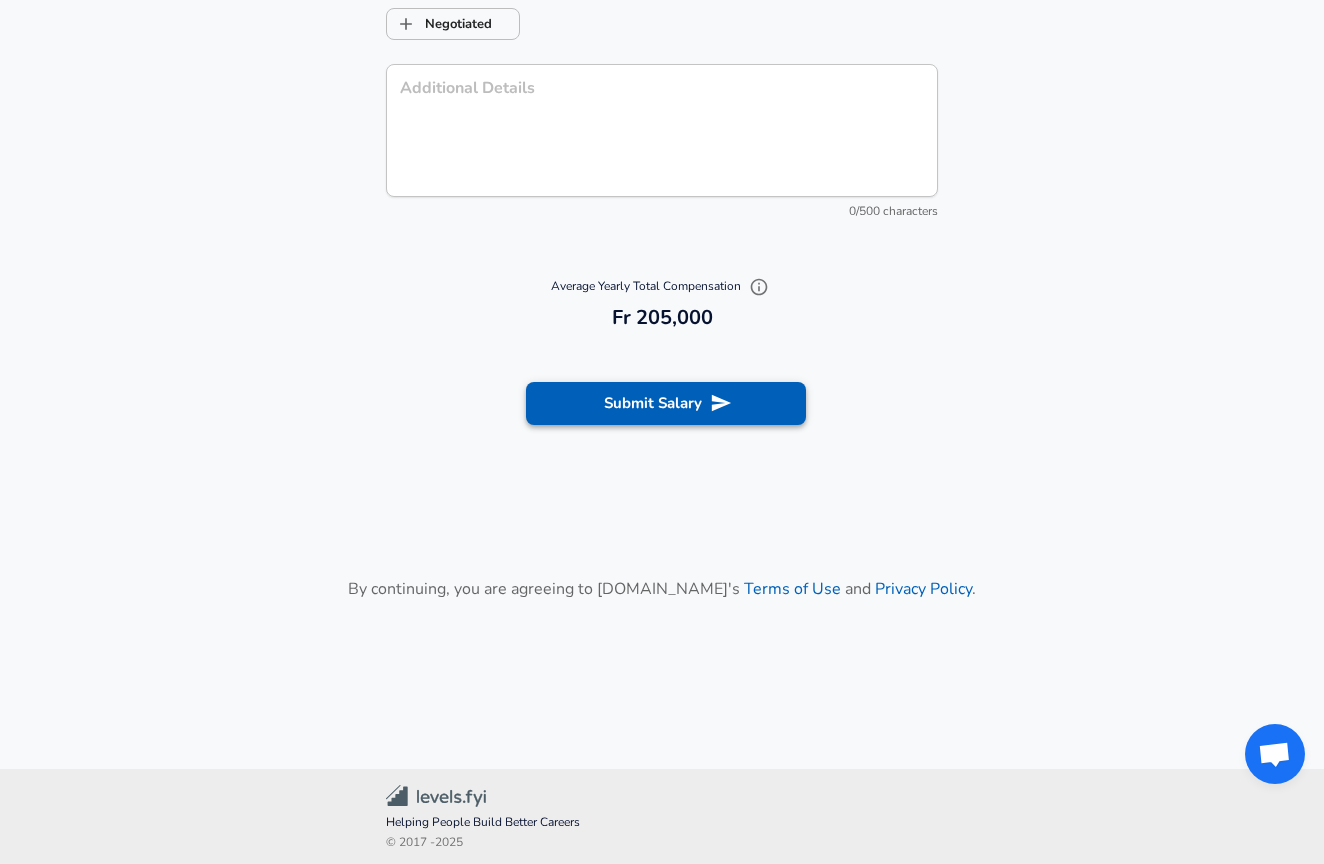 scroll, scrollTop: 2007, scrollLeft: 0, axis: vertical 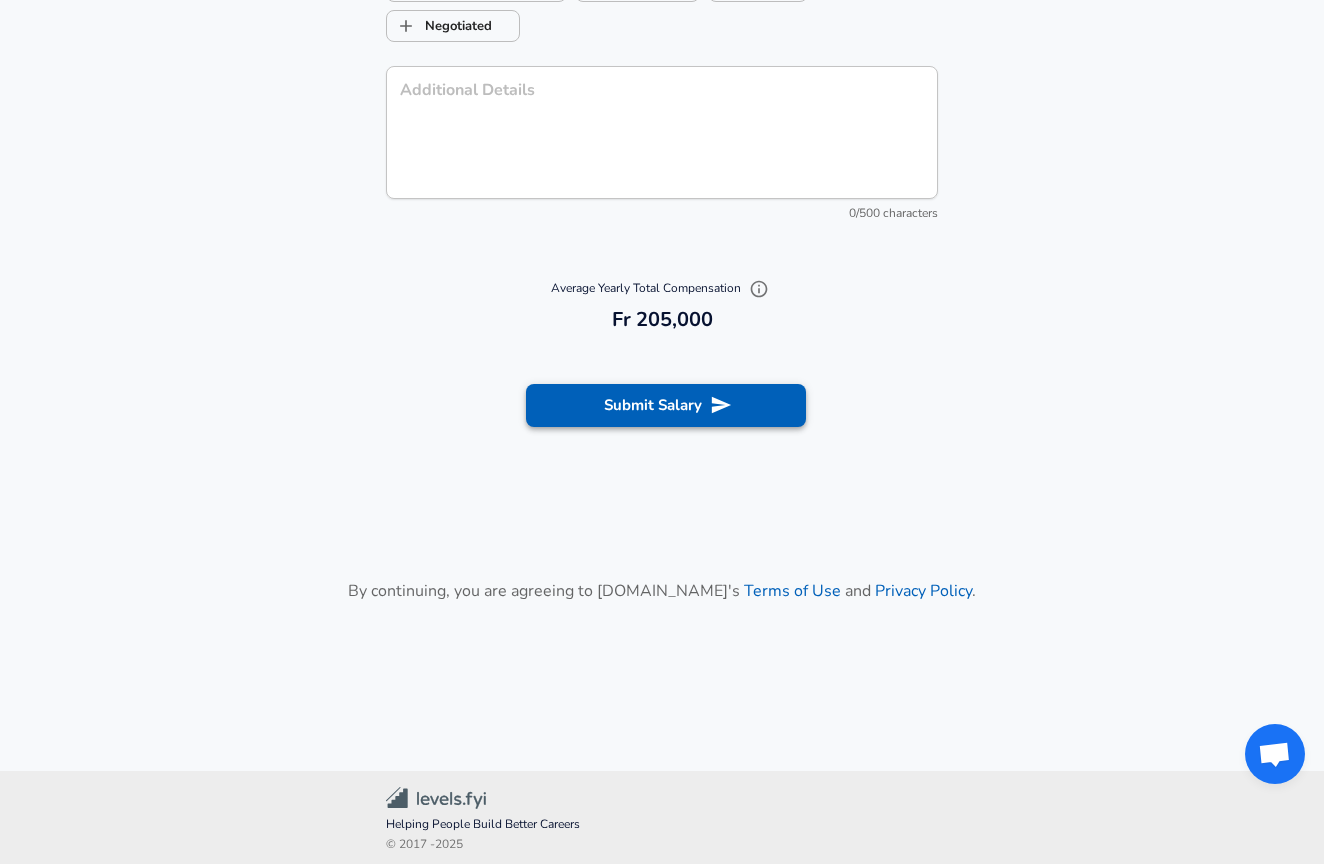 click 